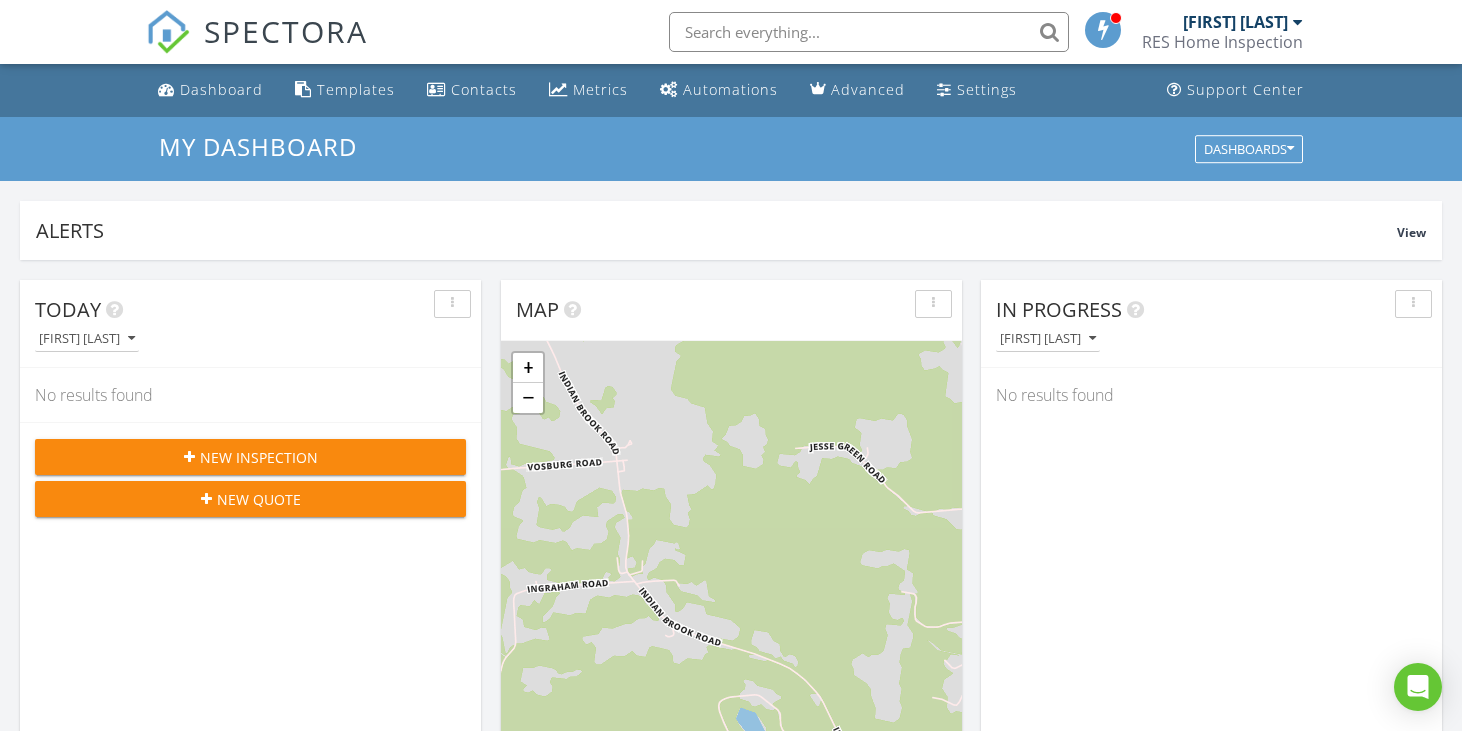 scroll, scrollTop: 0, scrollLeft: 0, axis: both 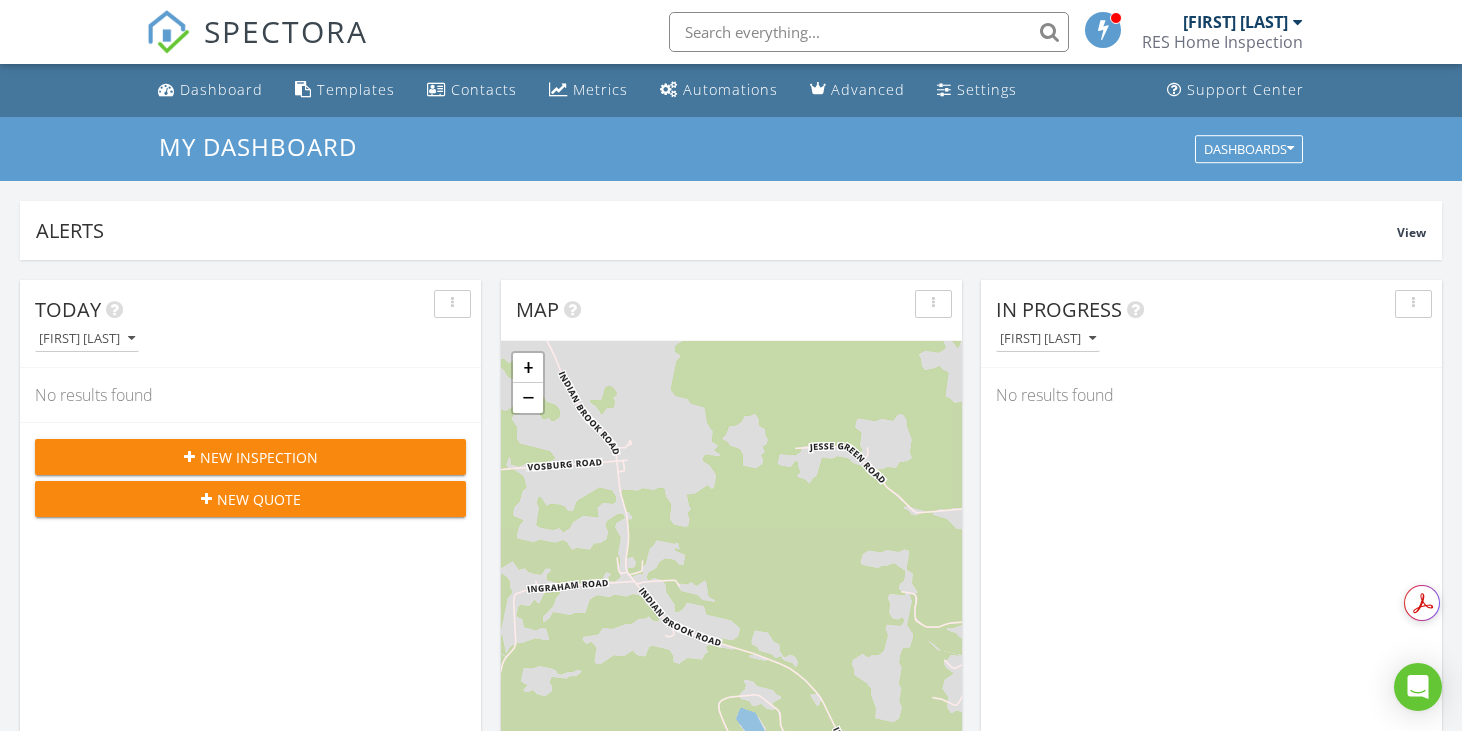 click on "New Inspection" at bounding box center [259, 457] 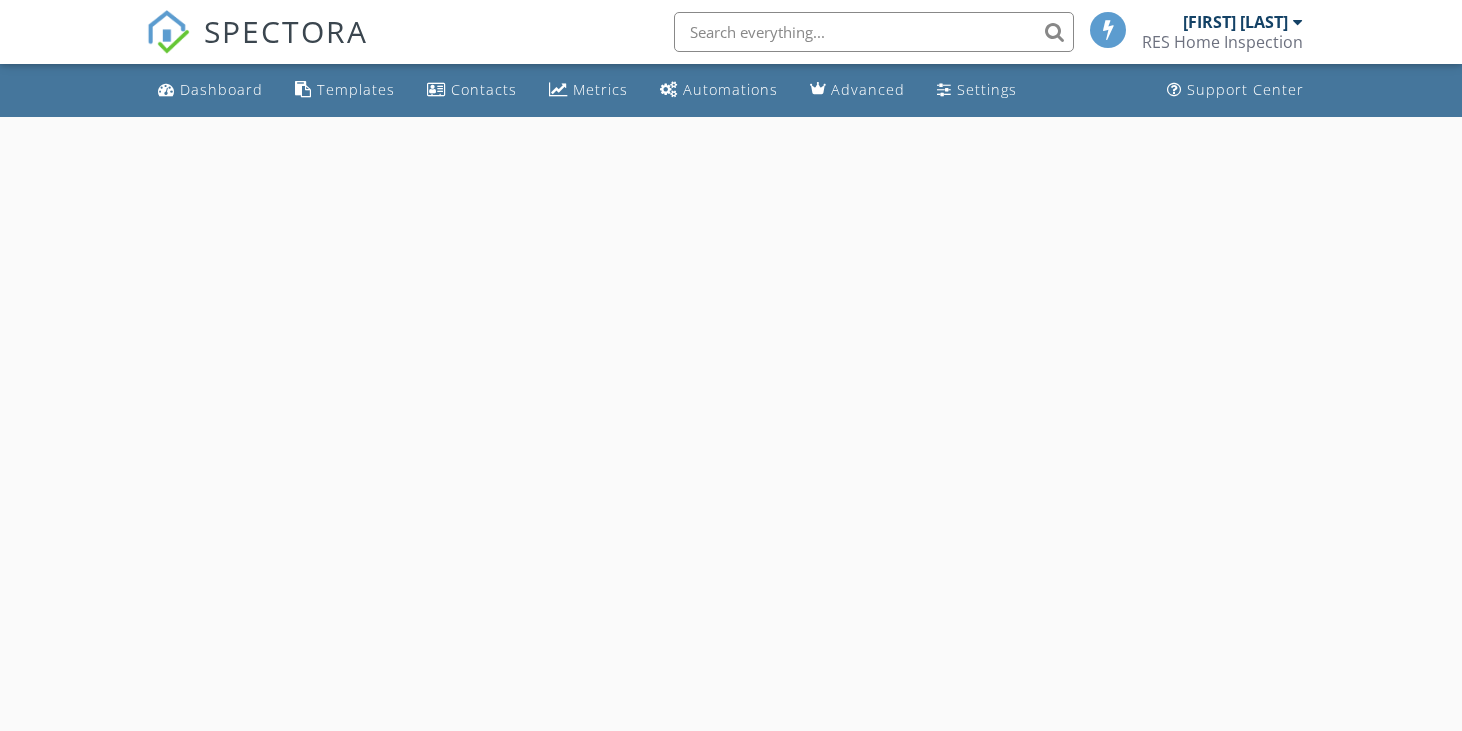 scroll, scrollTop: 0, scrollLeft: 0, axis: both 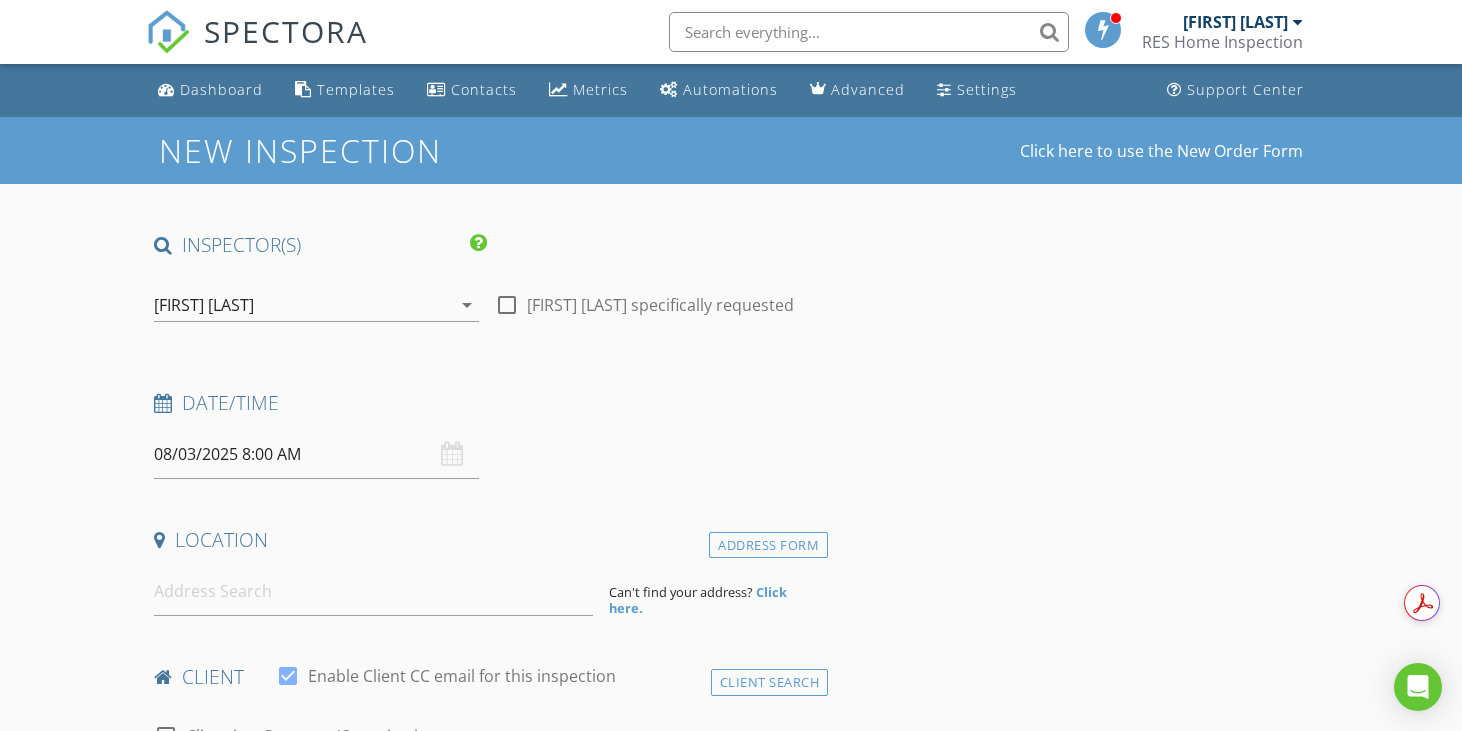 click on "INSPECTOR(S)
check_box   [FIRST] [LAST]   PRIMARY   [FIRST] [LAST] arrow_drop_down   check_box_outline_blank [FIRST] [LAST] specifically requested
Date/Time
[DATE] [TIME]
Location
Address Form       Can't find your address?   Click here.
client
check_box Enable Client CC email for this inspection   Client Search     check_box_outline_blank Client is a Company/Organization     First Name   Last Name   Email   CC Email   Phone           Notes   Private Notes
ADD ADDITIONAL client
SERVICES
check_box_outline_blank   Country Package (Gen Inspection, Radon, Water Quality - Bacteria, Well Water Flow, Septic Dye   check_box_outline_blank   City Package (Gen Inspection & Radon Test)   check_box_outline_blank   Walk-Through Consultation (No Report)   check_box_outline_blank" at bounding box center (731, 1700) 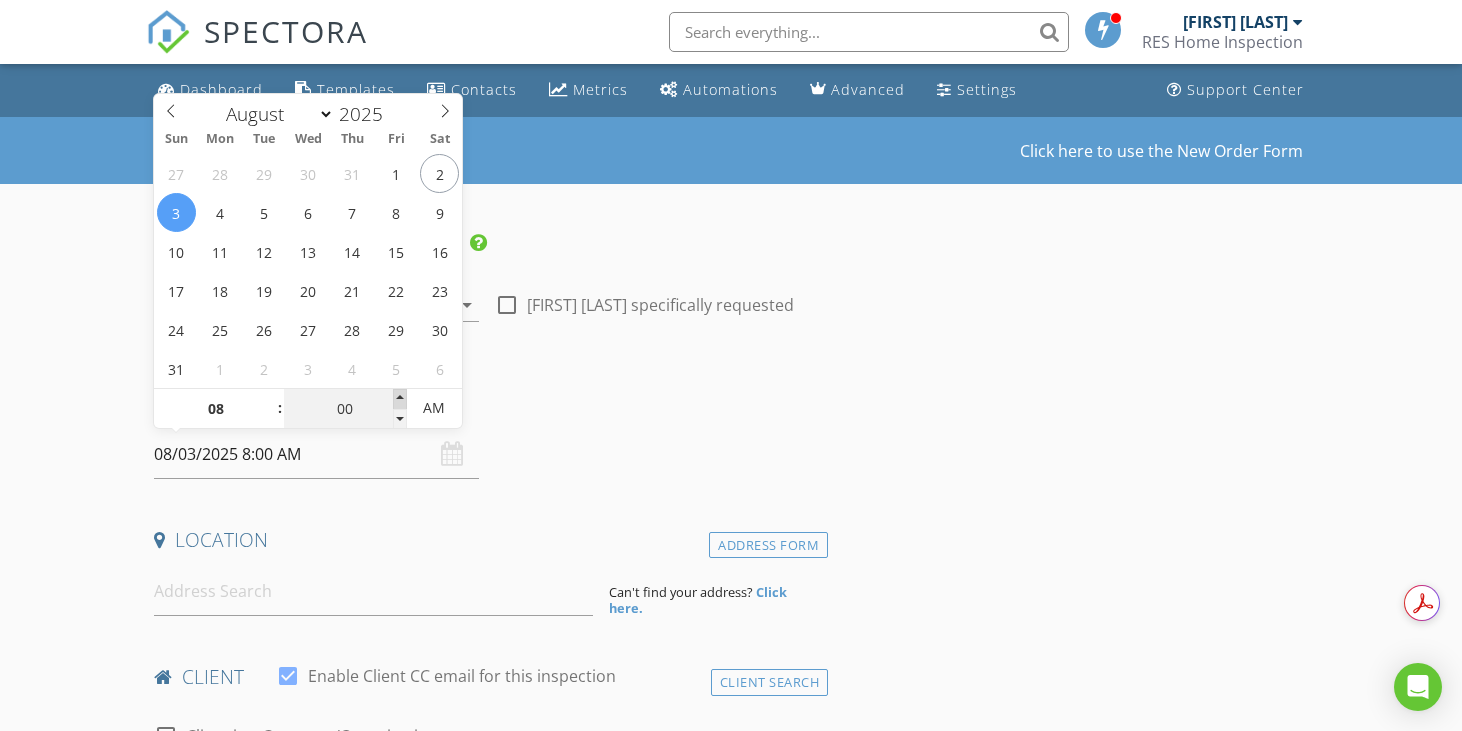 type on "05" 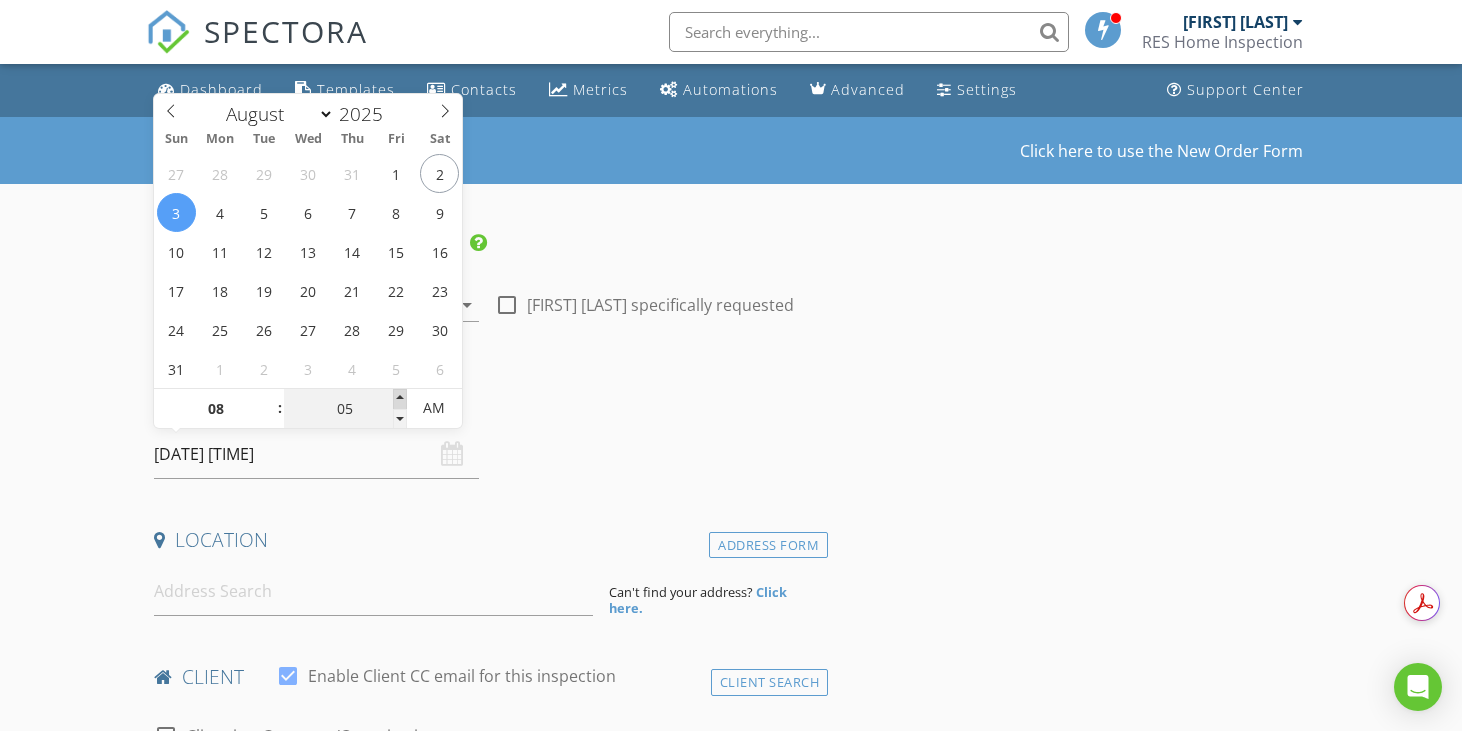 click at bounding box center [400, 399] 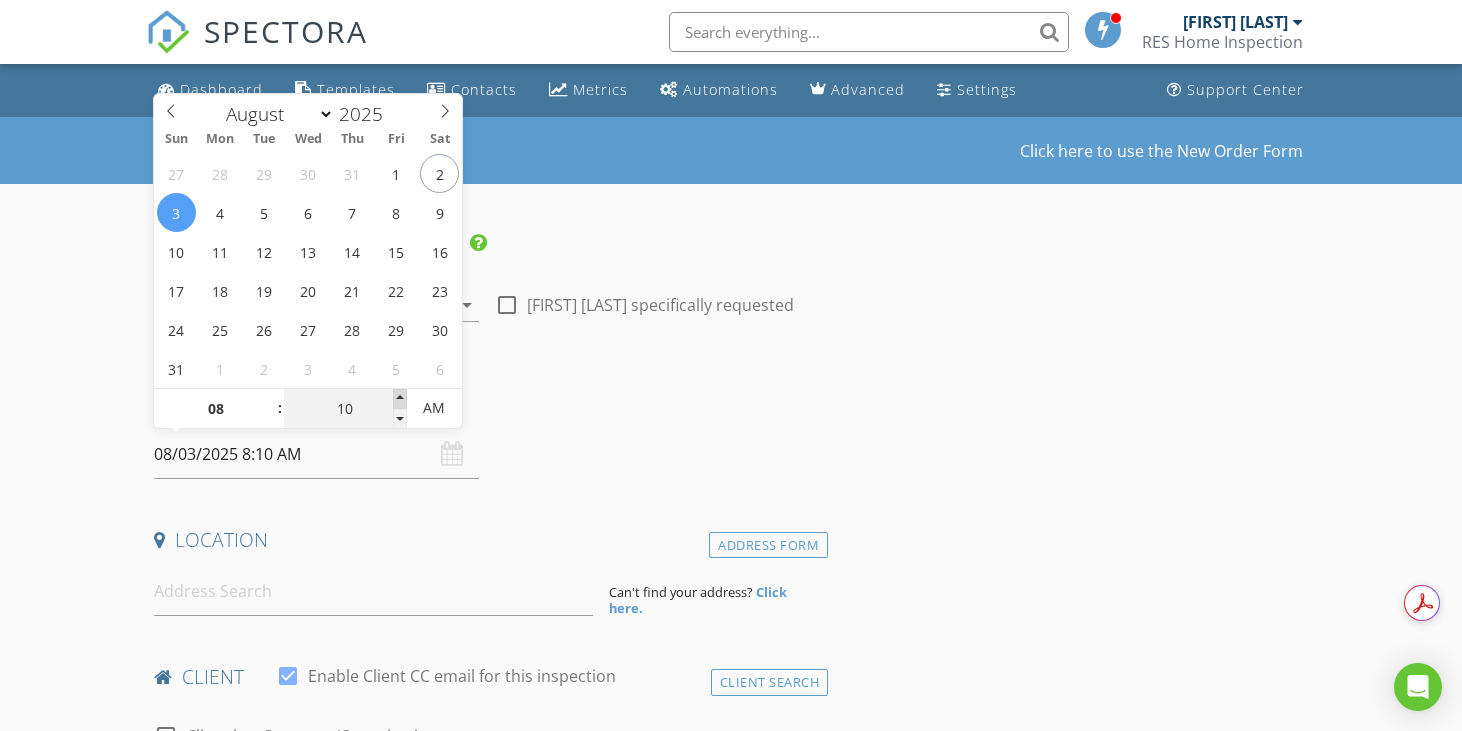 click at bounding box center [400, 399] 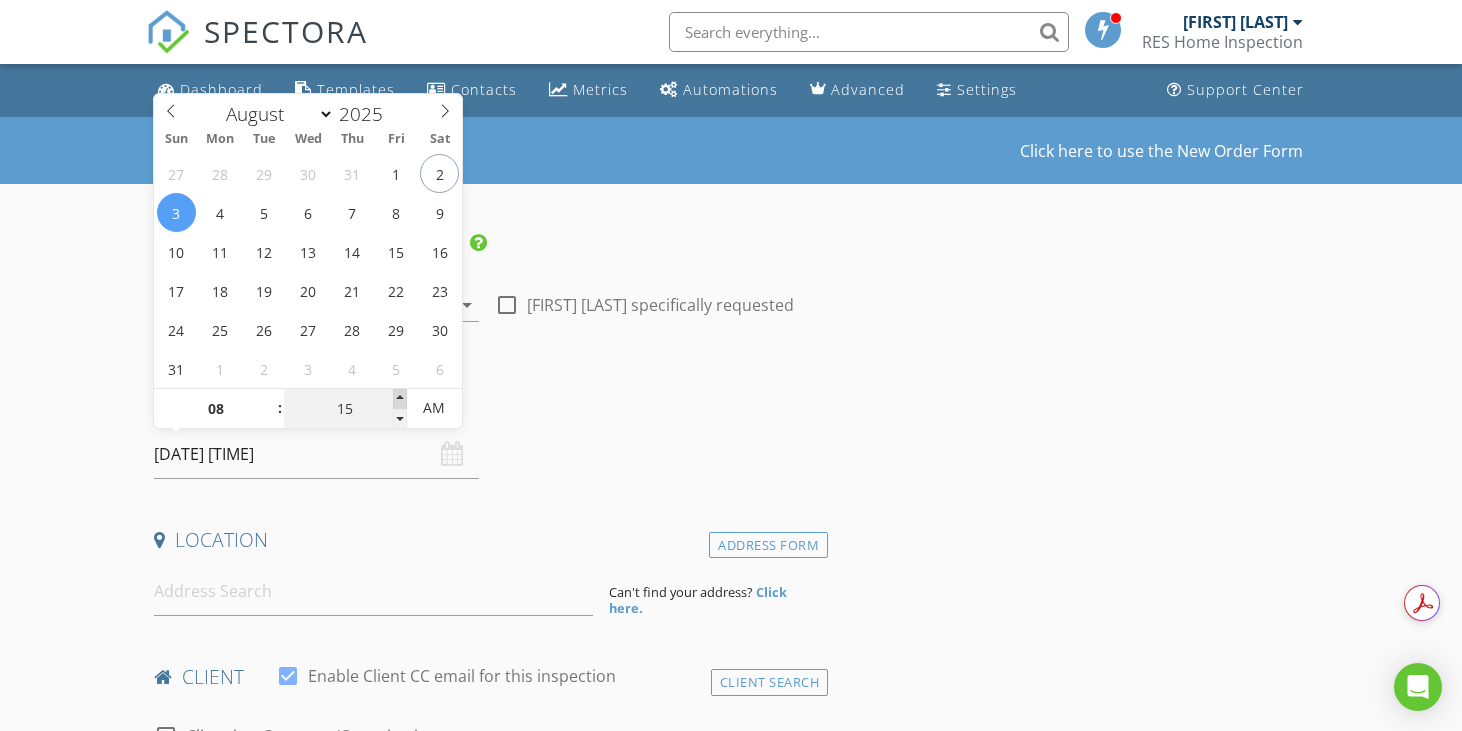 click at bounding box center [400, 399] 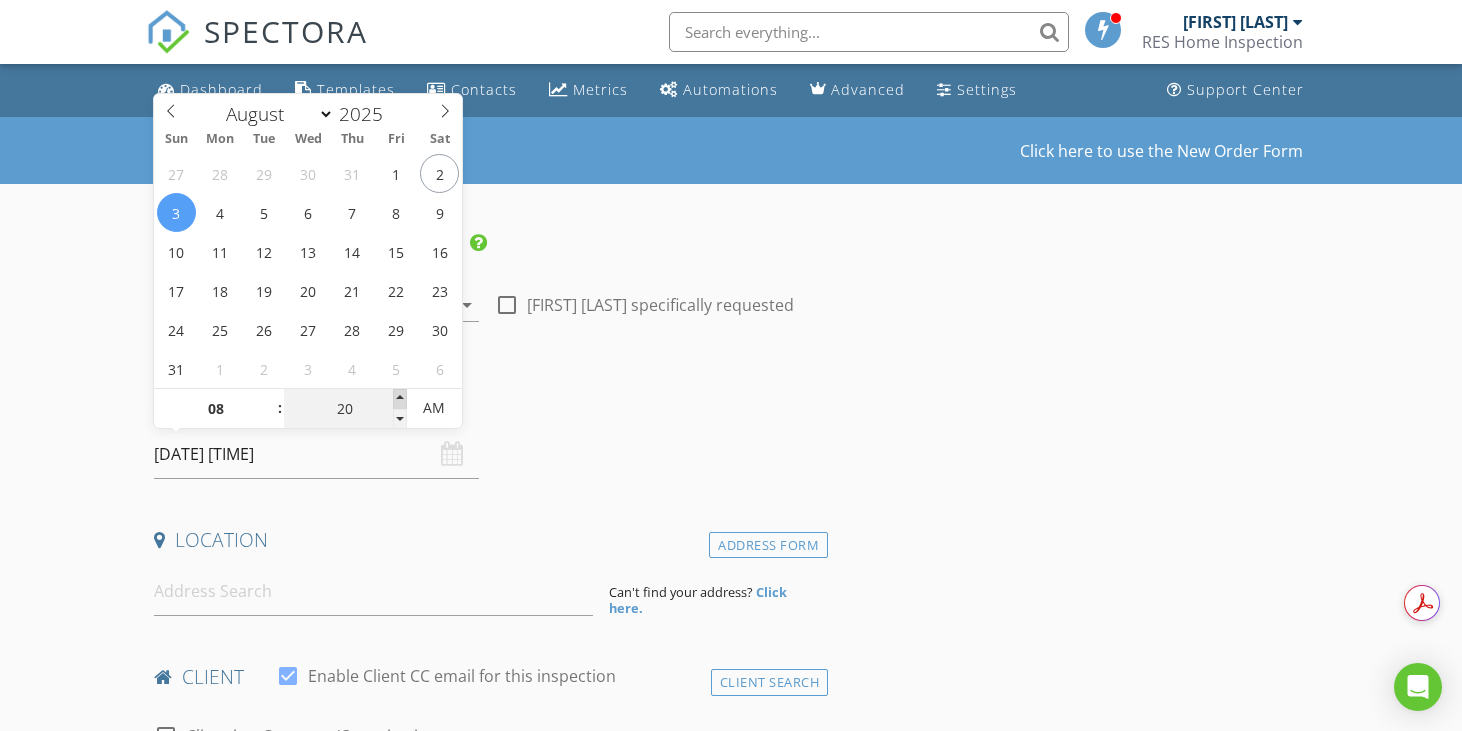 click at bounding box center (400, 399) 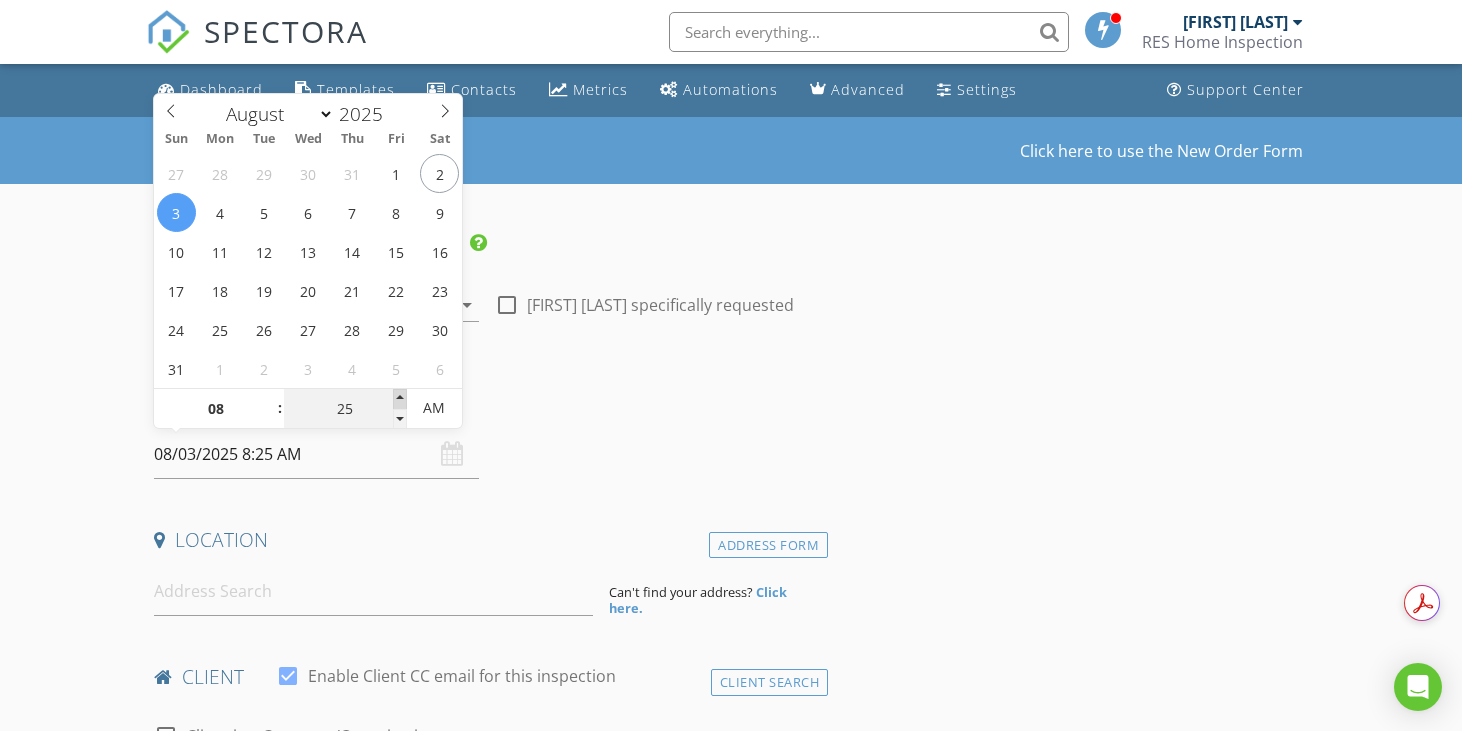 click at bounding box center (400, 399) 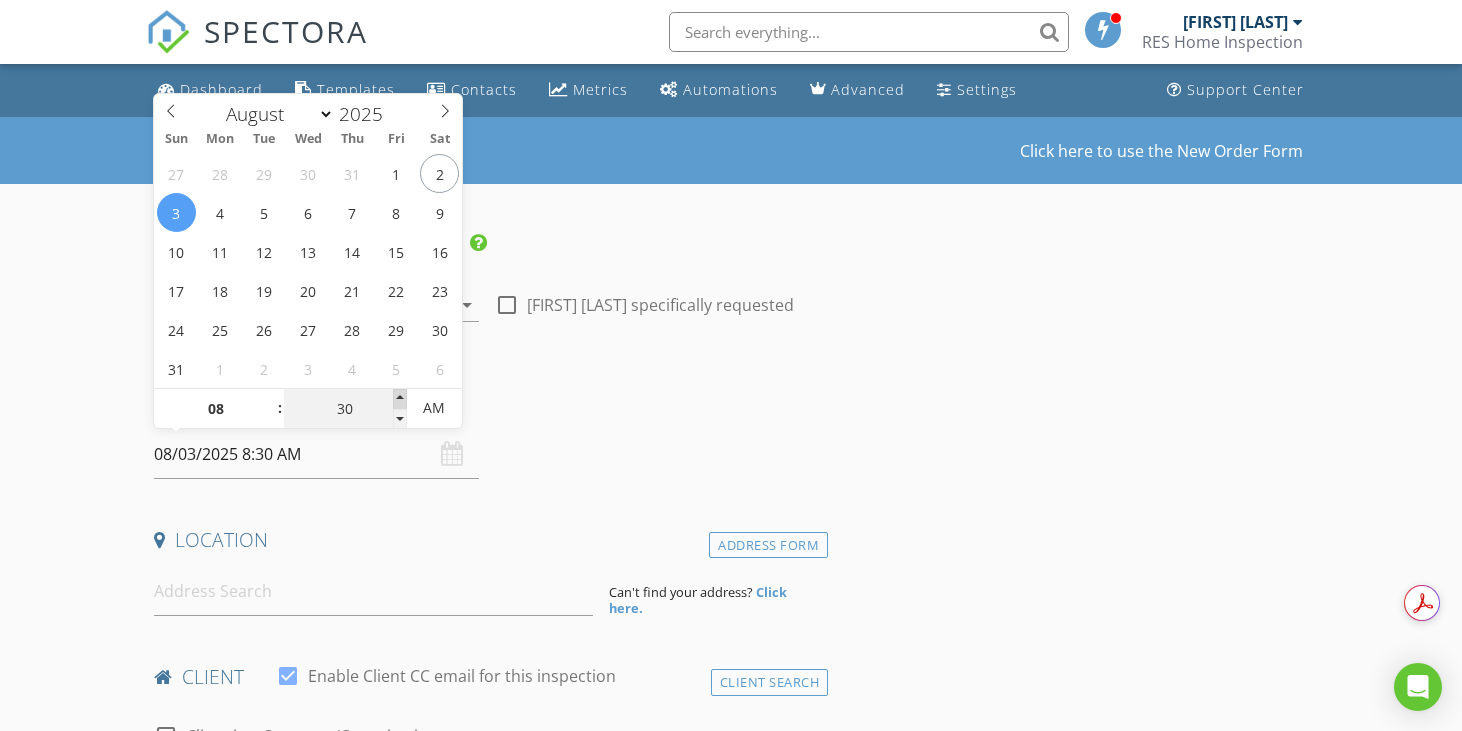 click at bounding box center [400, 399] 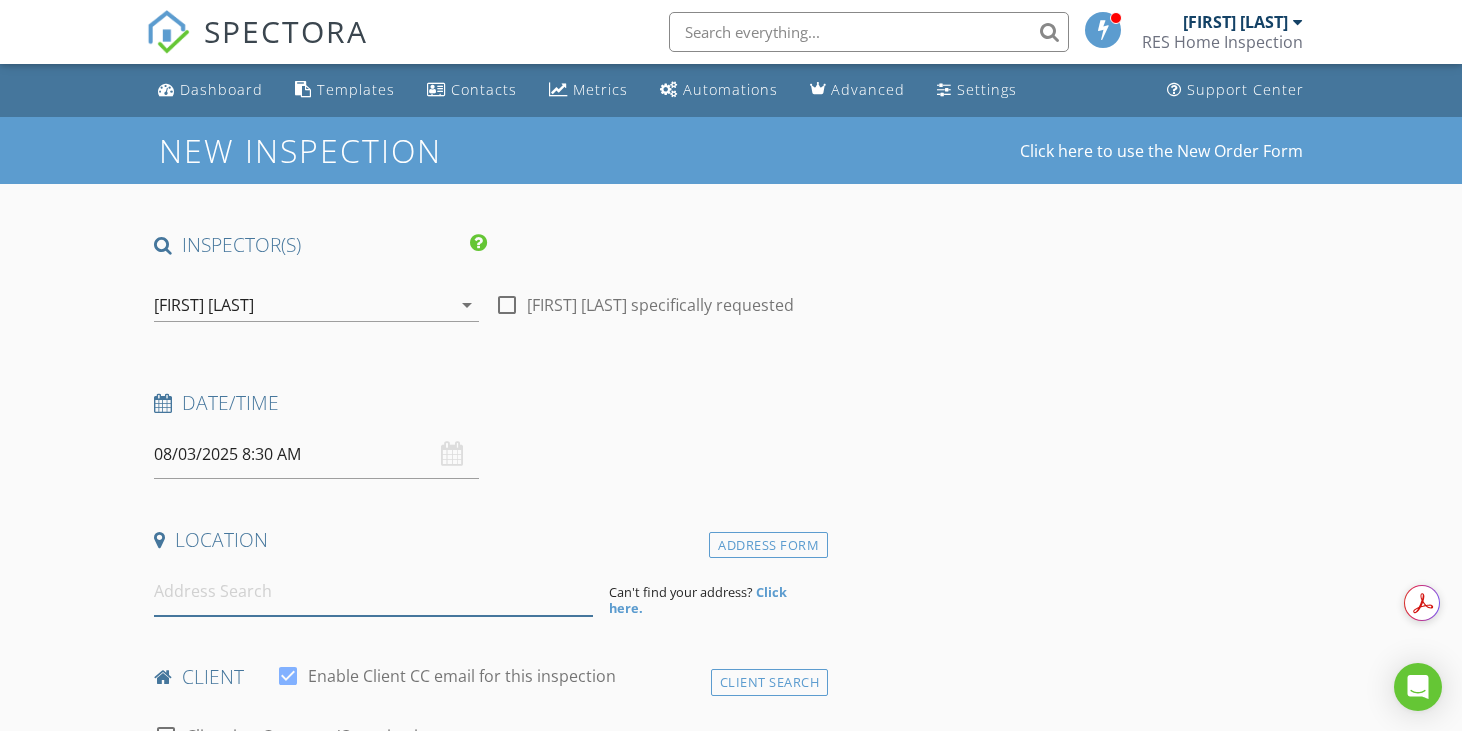 click at bounding box center [373, 591] 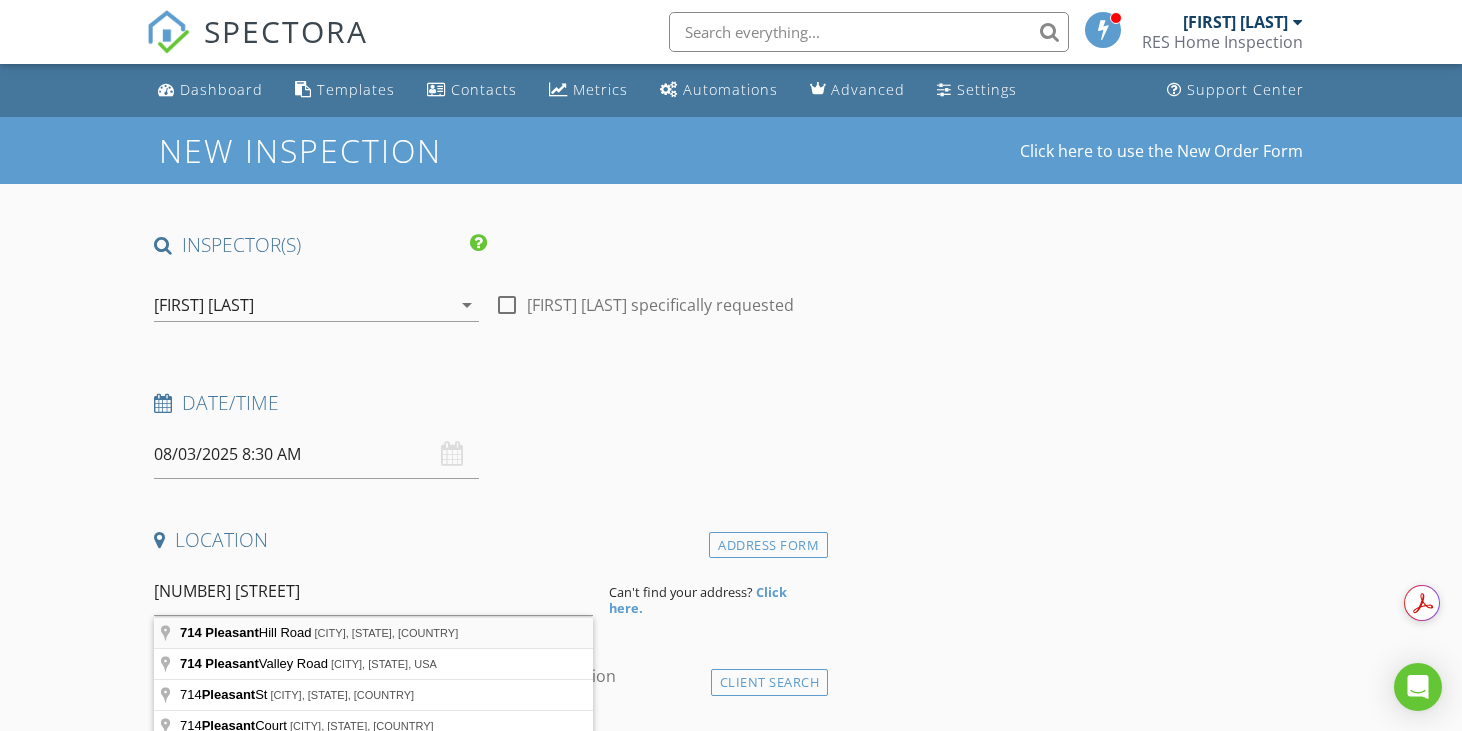 type on "714 Pleasant Hill Road, Port Crane, NY, USA" 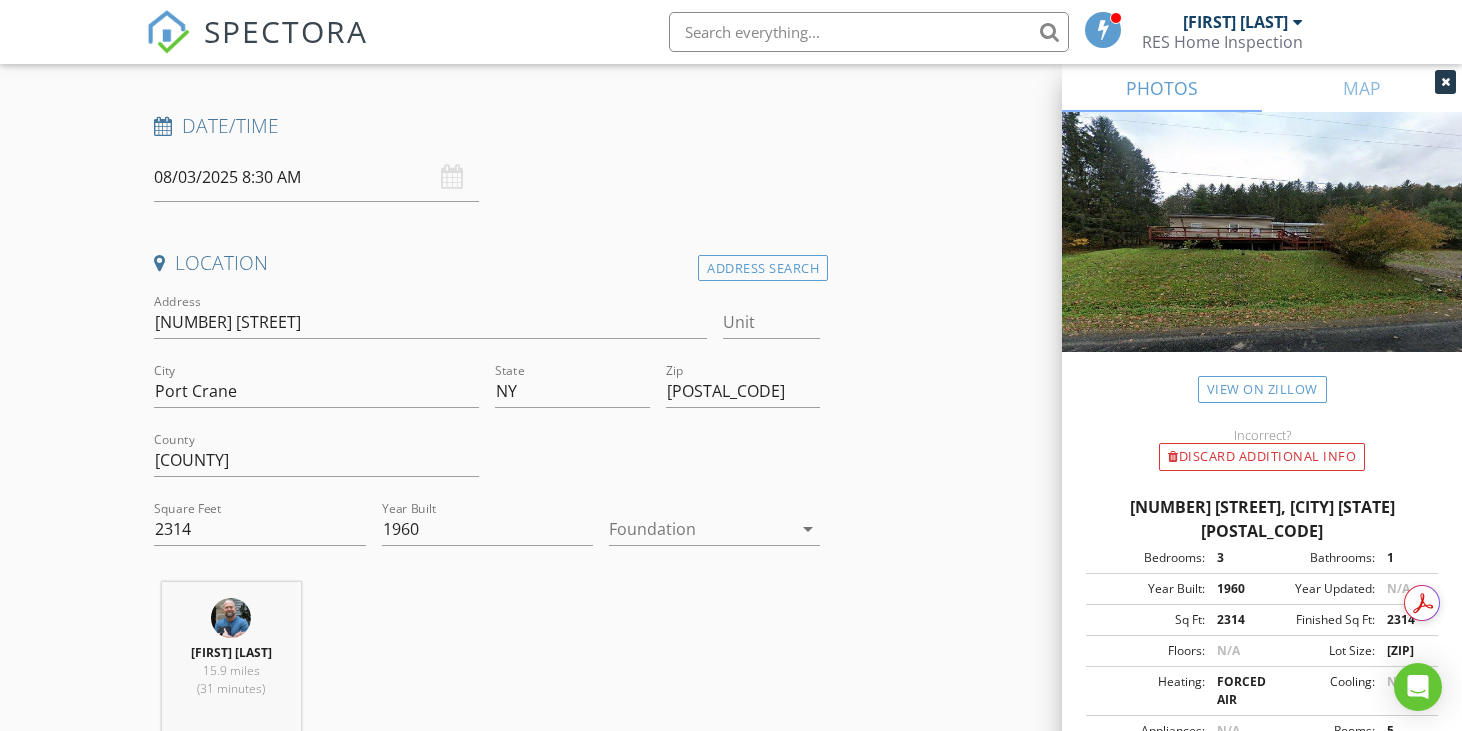 scroll, scrollTop: 300, scrollLeft: 0, axis: vertical 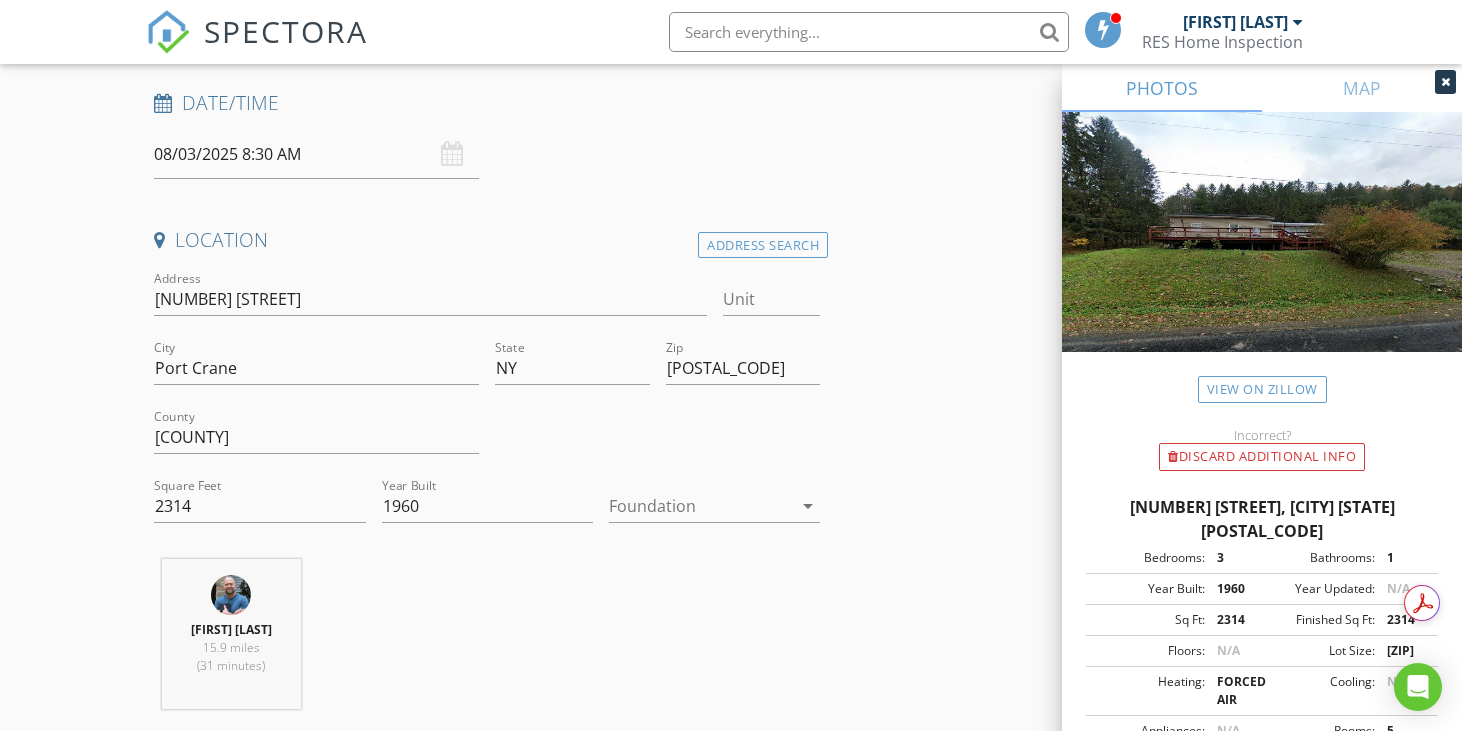 click on "arrow_drop_down" at bounding box center [808, 506] 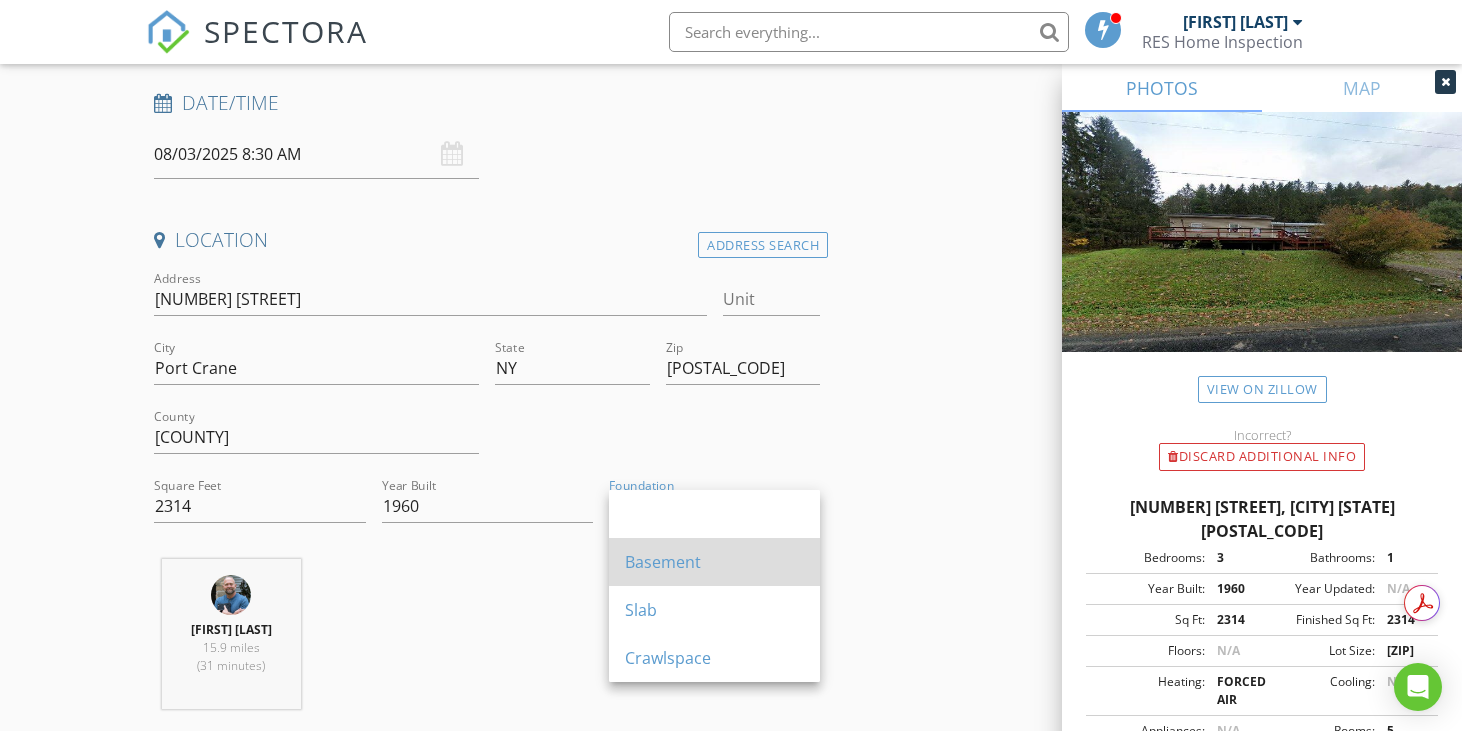 click on "Basement" at bounding box center (714, 562) 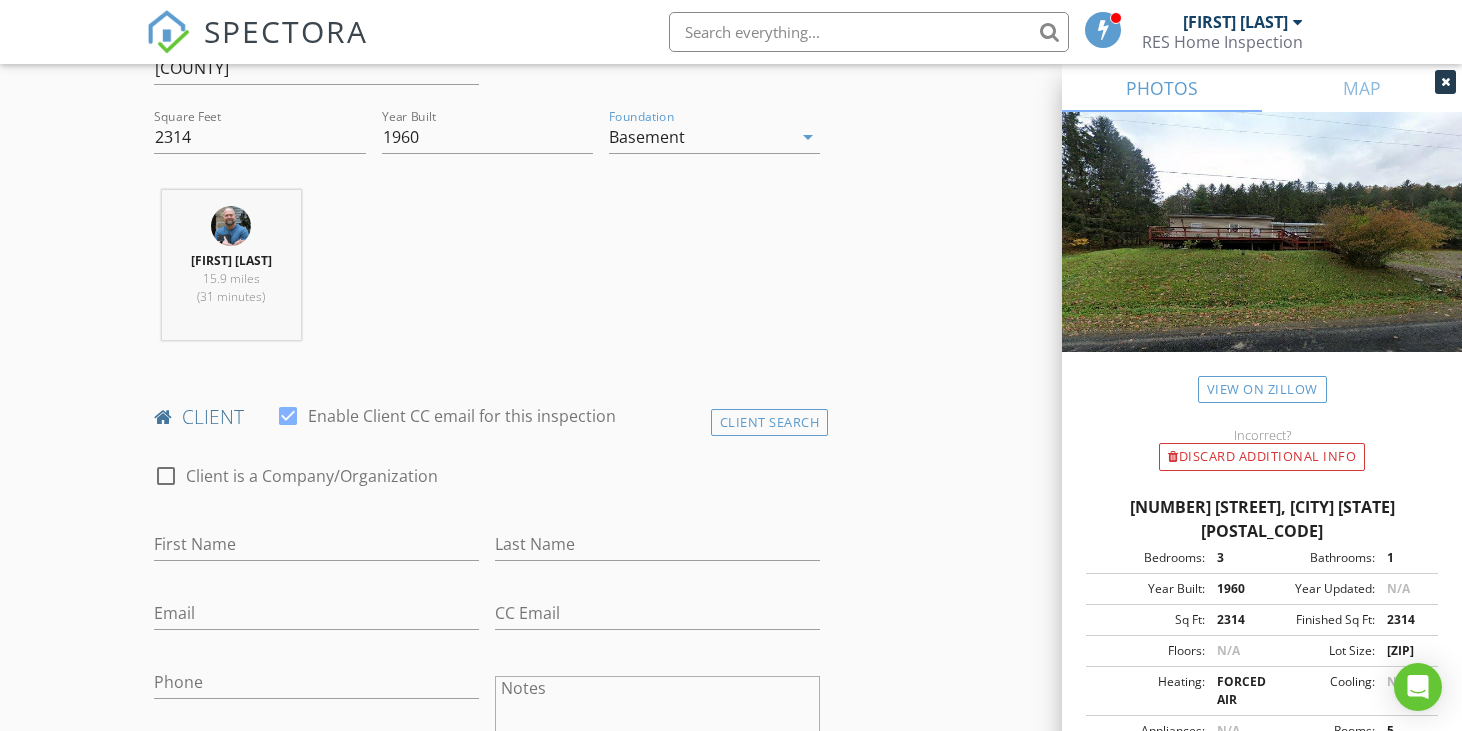 scroll, scrollTop: 700, scrollLeft: 0, axis: vertical 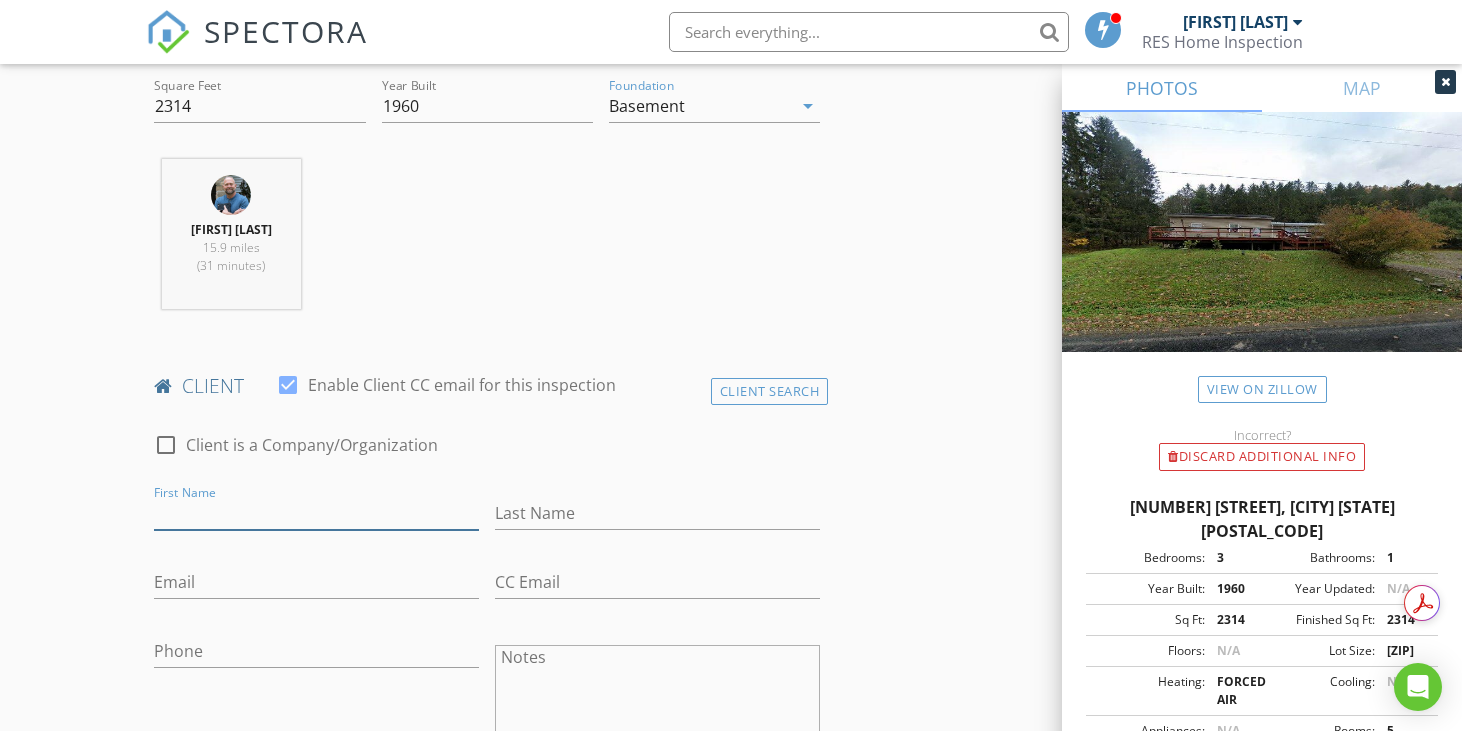 click on "First Name" at bounding box center [316, 513] 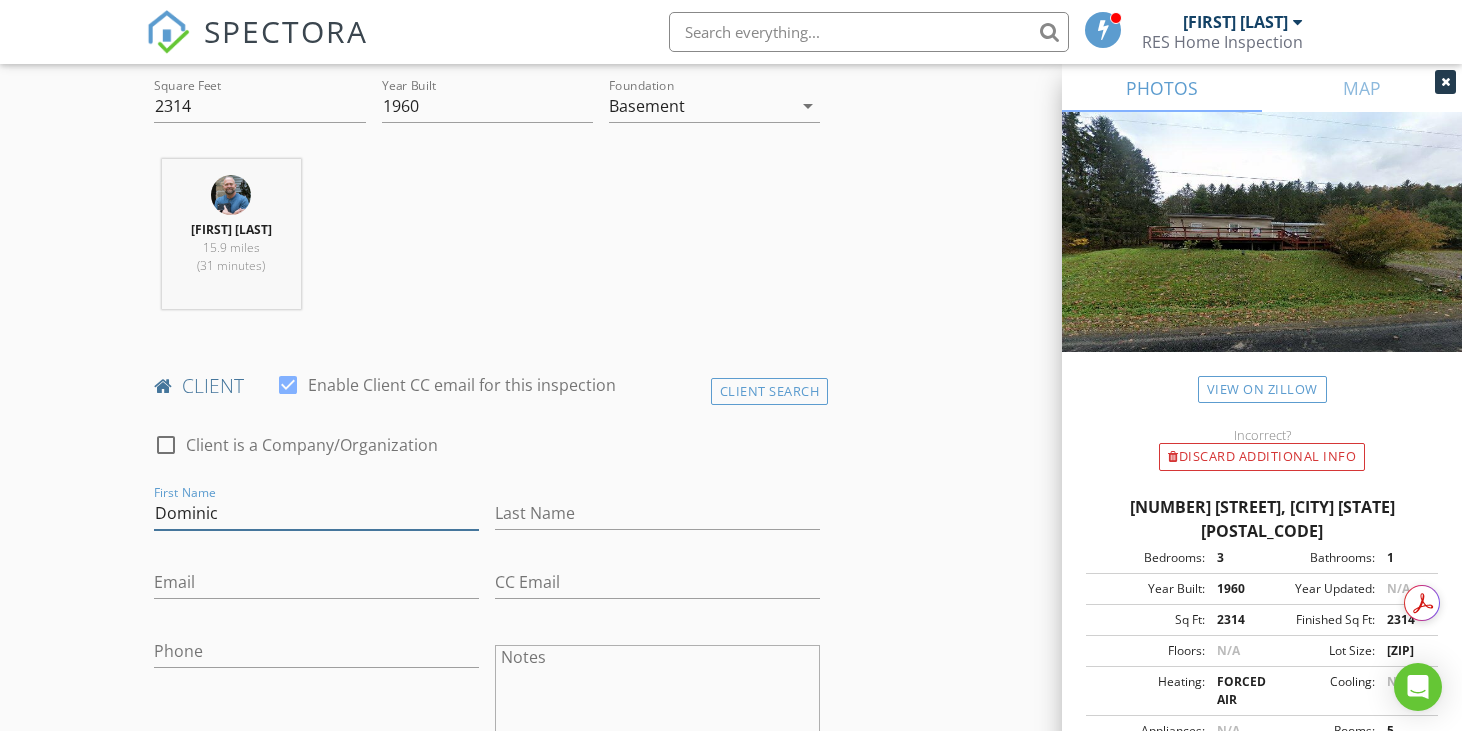 type on "Dominic" 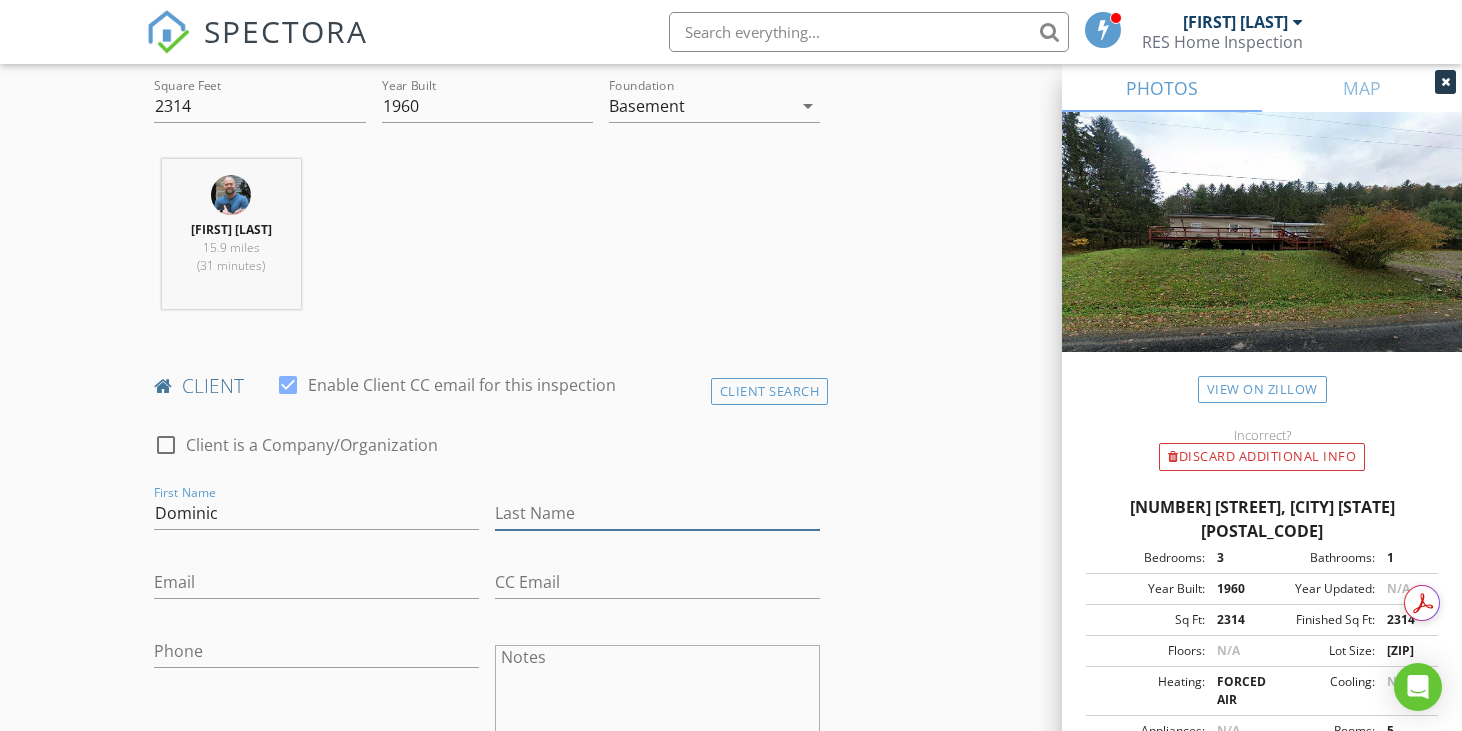 click on "Last Name" at bounding box center [657, 513] 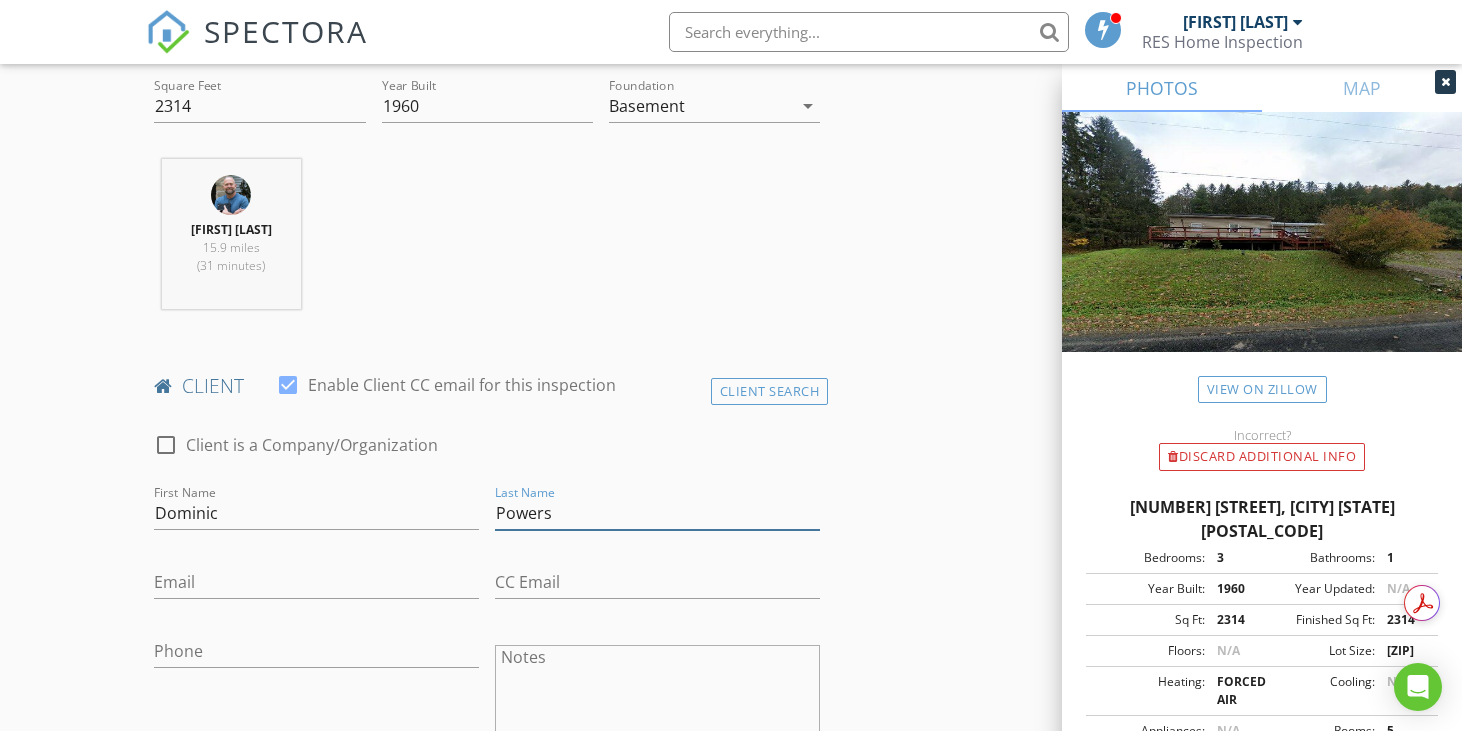 type on "Powers" 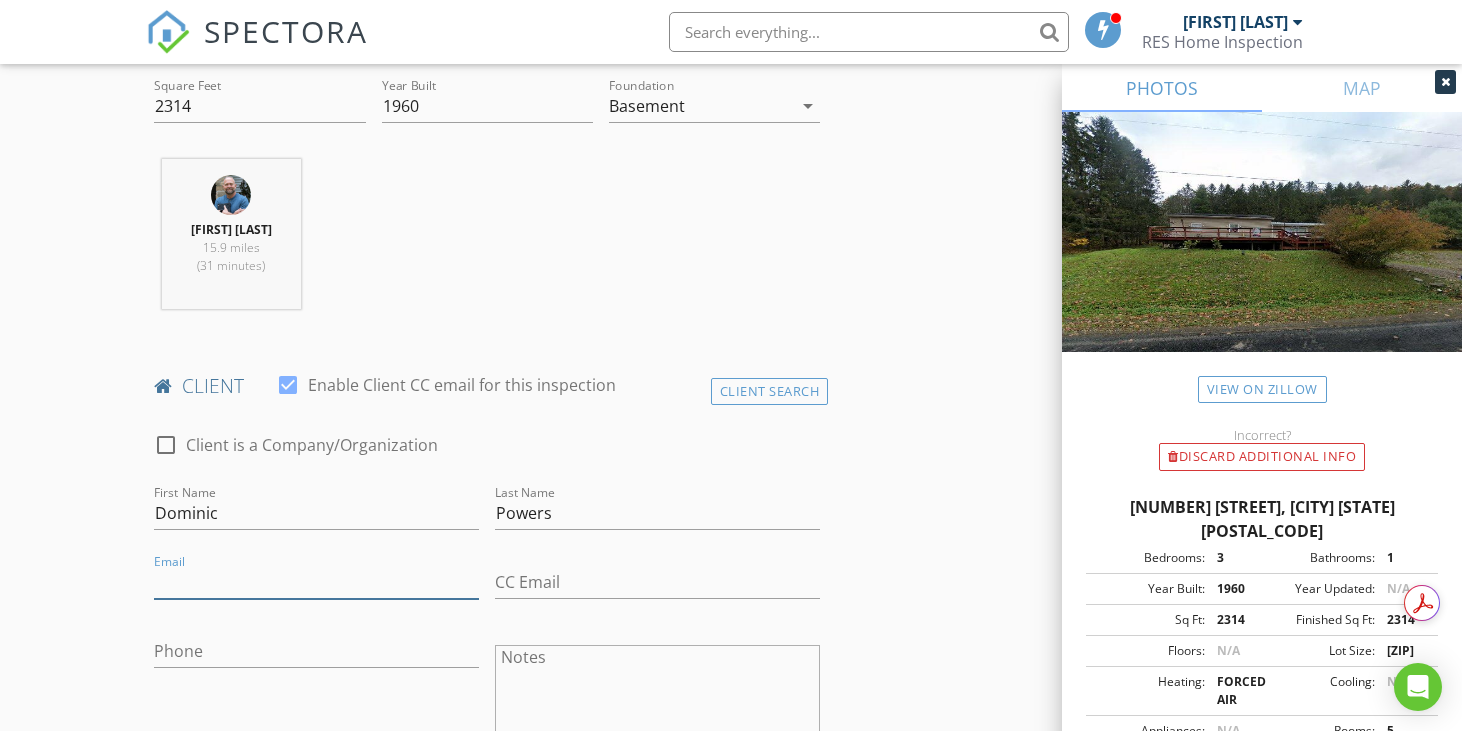 click on "Email" at bounding box center [316, 582] 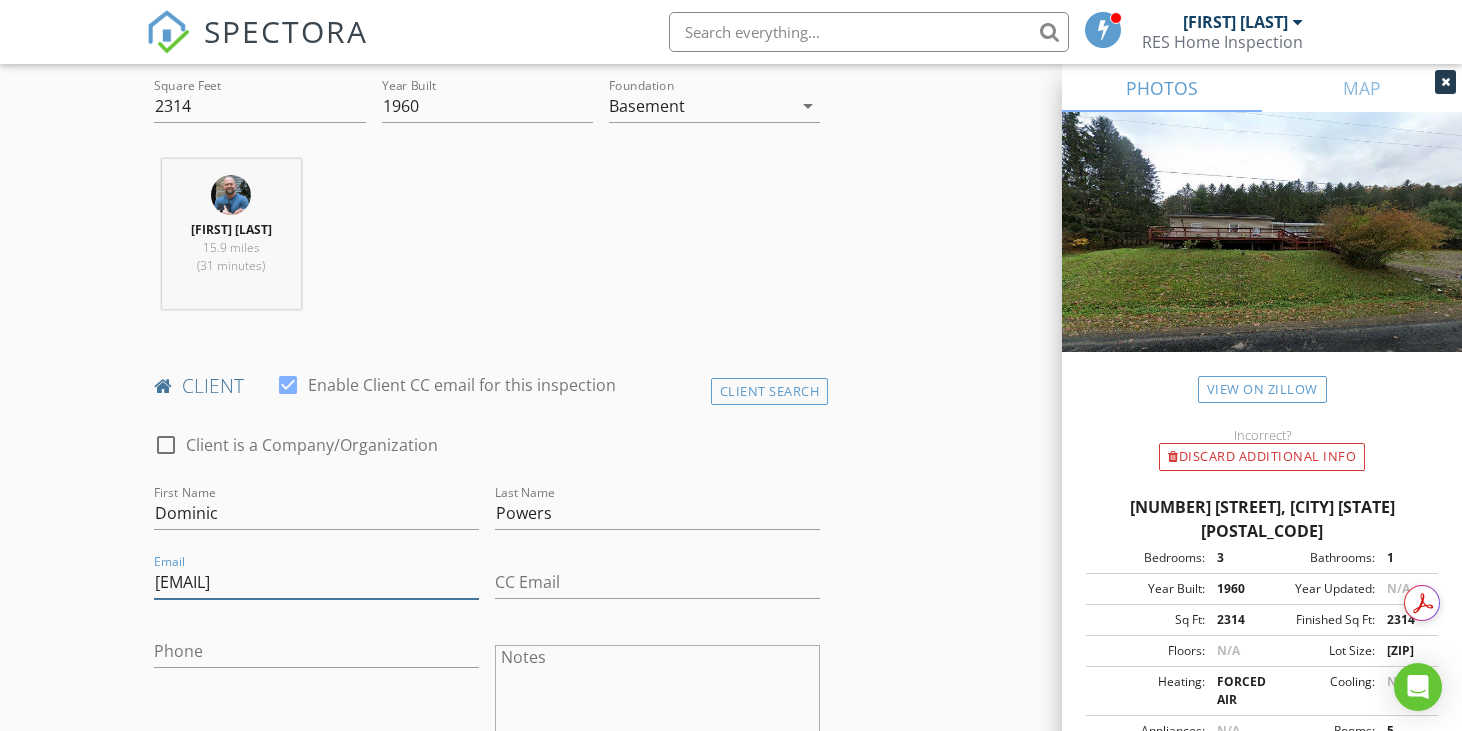 type on "[EMAIL]" 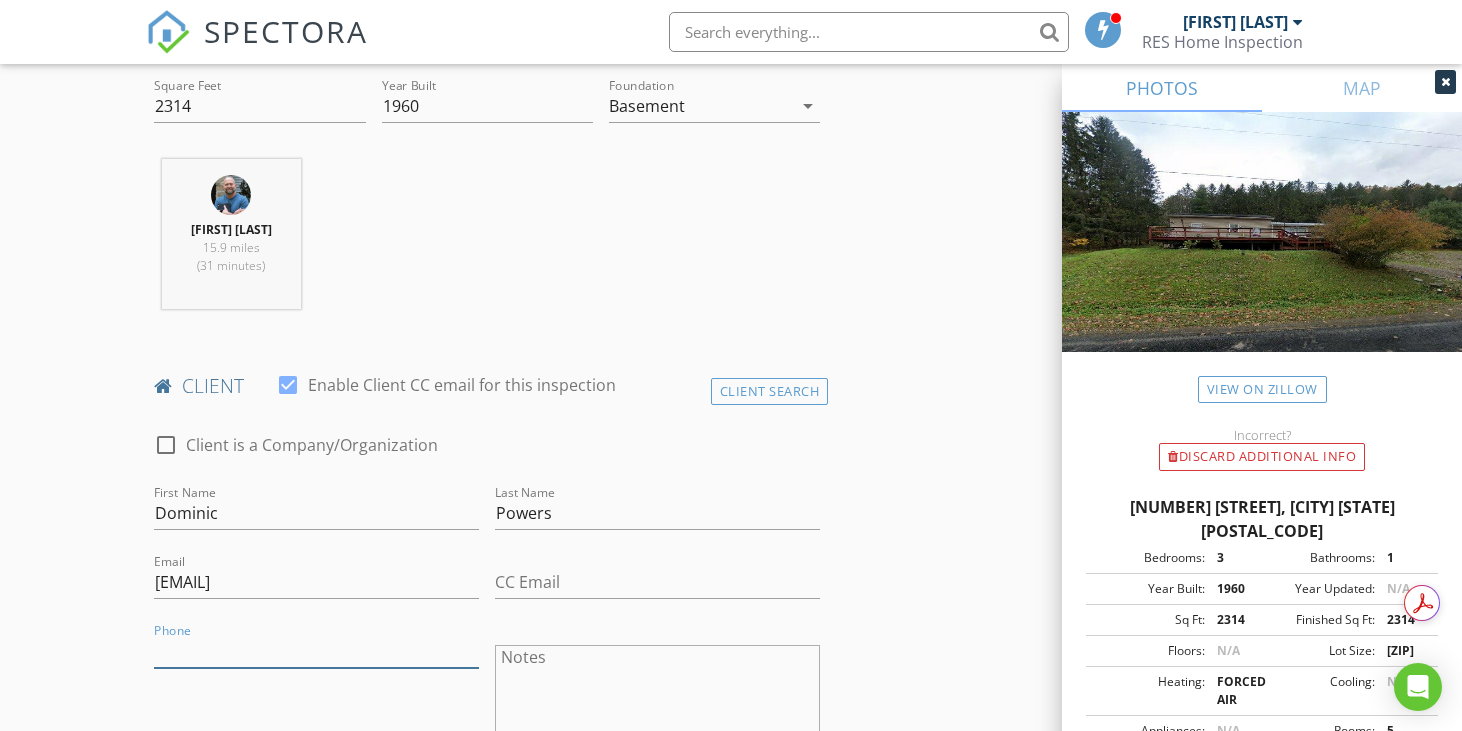 click on "Phone" at bounding box center [316, 651] 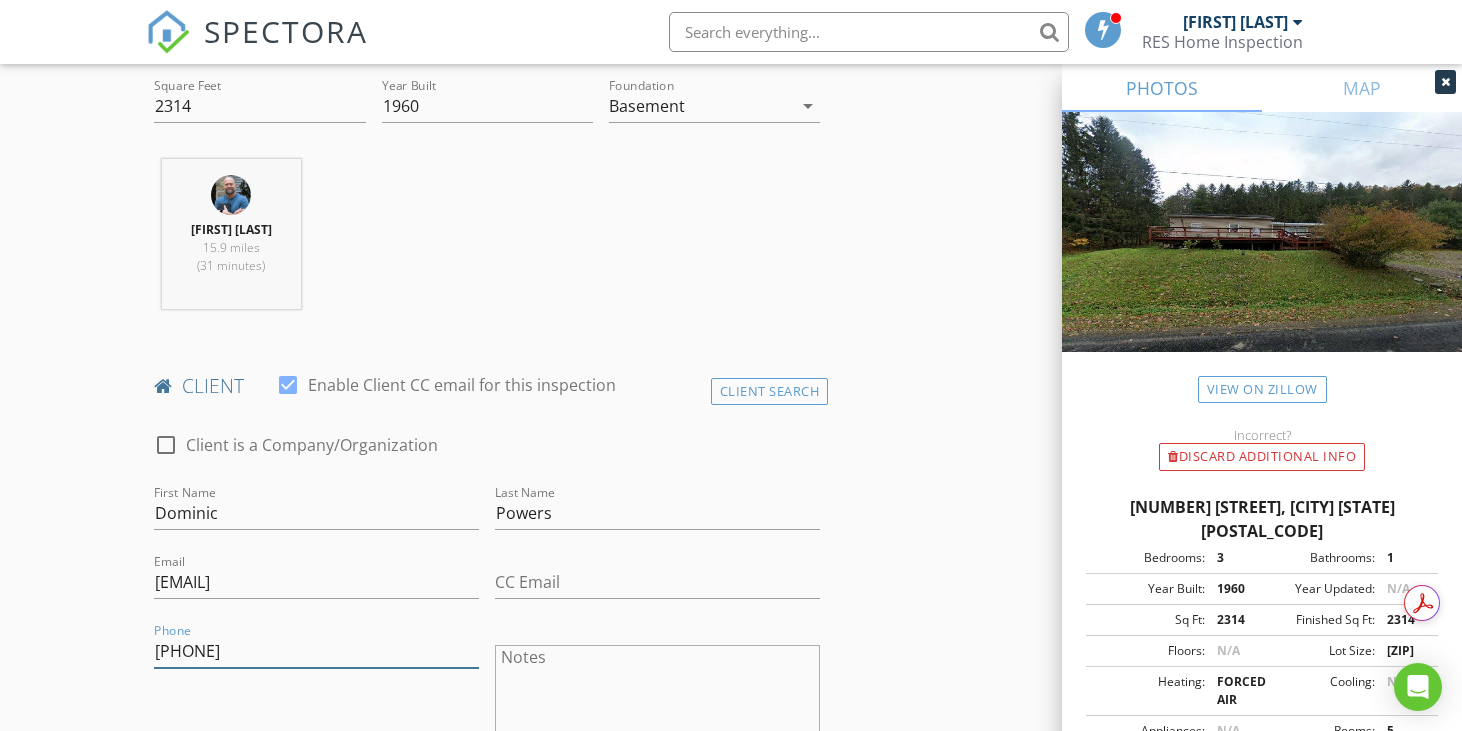 type on "[PHONE]" 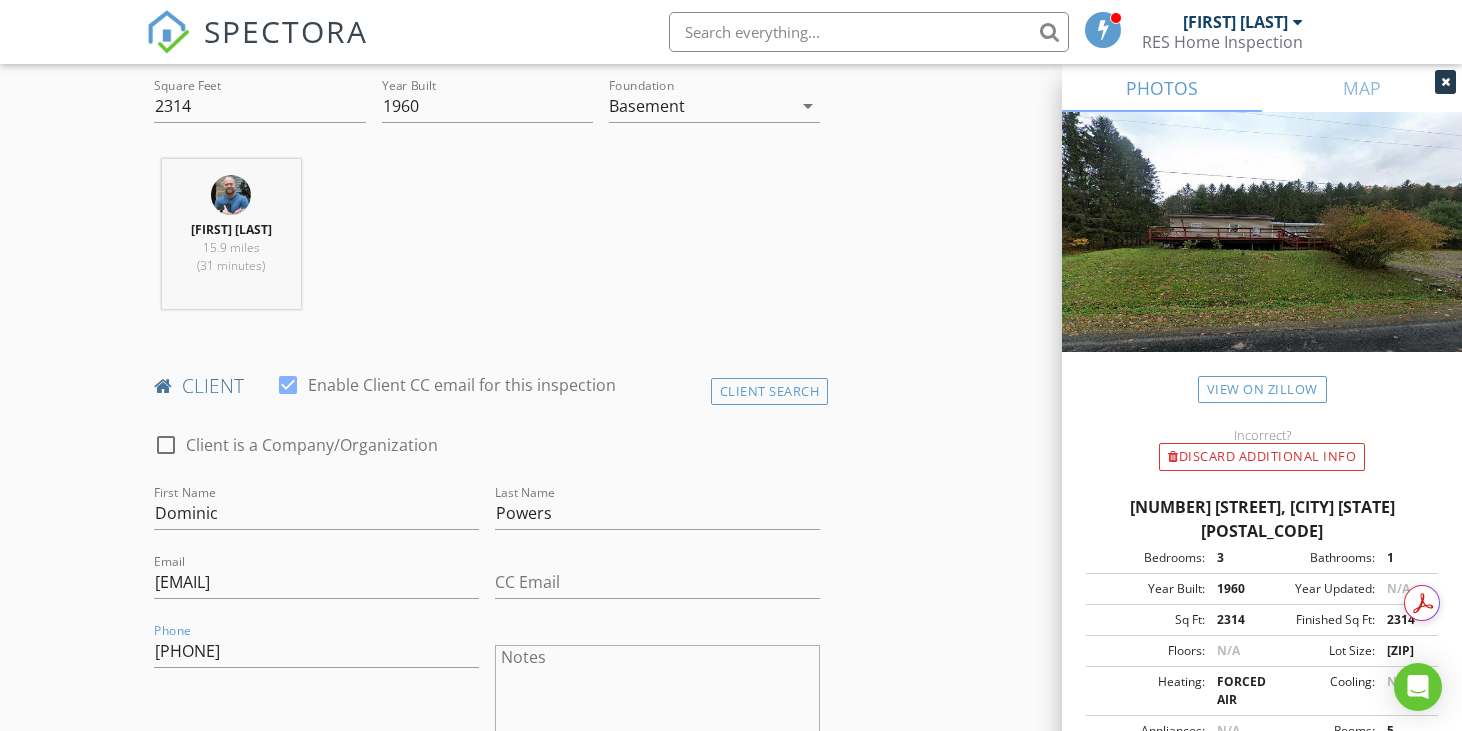click on "INSPECTOR(S)
check_box   Shane Storman   PRIMARY   Shane Storman arrow_drop_down   check_box_outline_blank Shane Storman specifically requested
Date/Time
08/03/2025 8:30 AM
Location
Address Search       Address 714 Pleasant Hill Rd   Unit   City Port Crane   State NY   Zip 13833   County Broome     Square Feet 2314   Year Built 1960   Foundation Basement arrow_drop_down     Shane Storman     15.9 miles     (31 minutes)
client
check_box Enable Client CC email for this inspection   Client Search     check_box_outline_blank Client is a Company/Organization     First Name Dominic   Last Name Powers   Email sk8te12powers@yahoo.com   CC Email   Phone 607-238-6874           Notes   Private Notes
ADD ADDITIONAL client
SERVICES
check_box_outline_blank     check_box_outline_blank" at bounding box center [731, 1205] 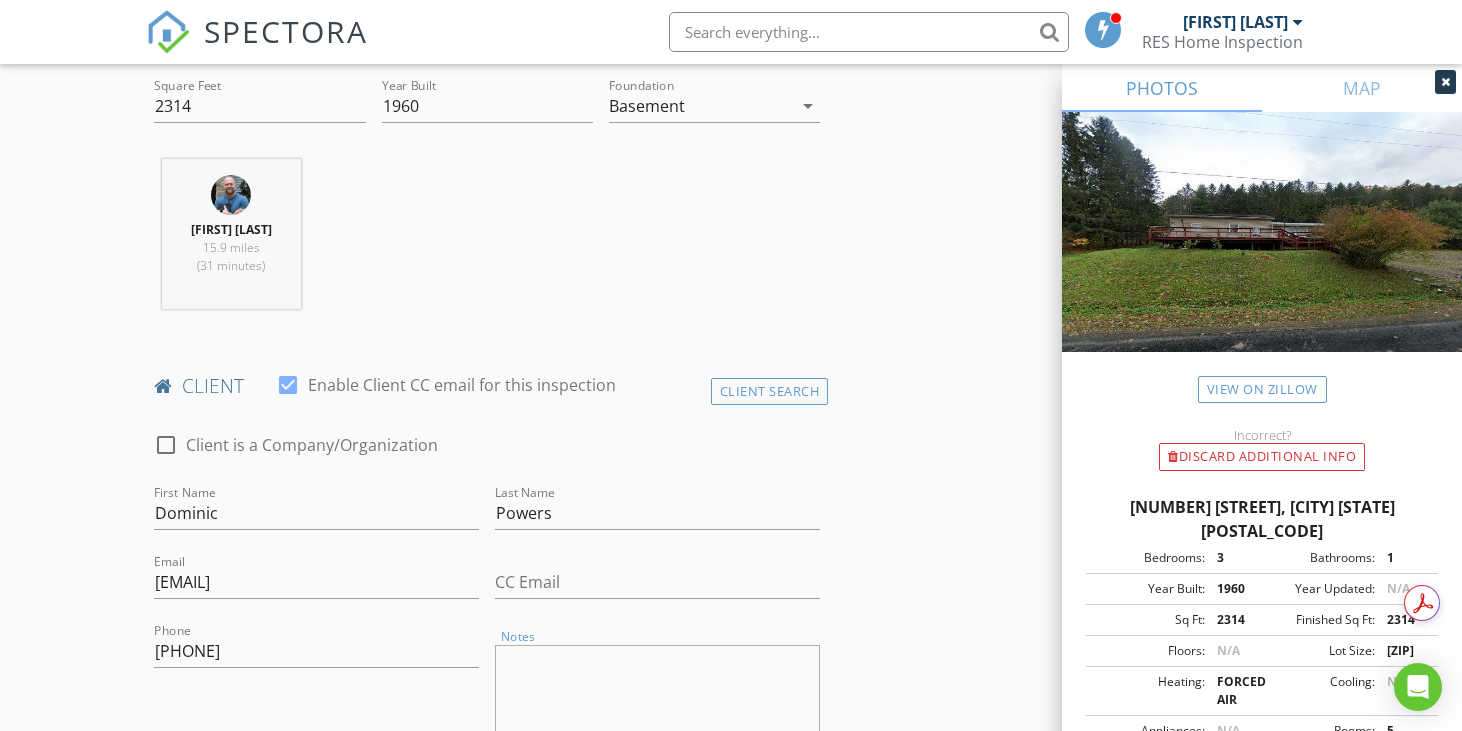 click on "Notes" at bounding box center [657, 695] 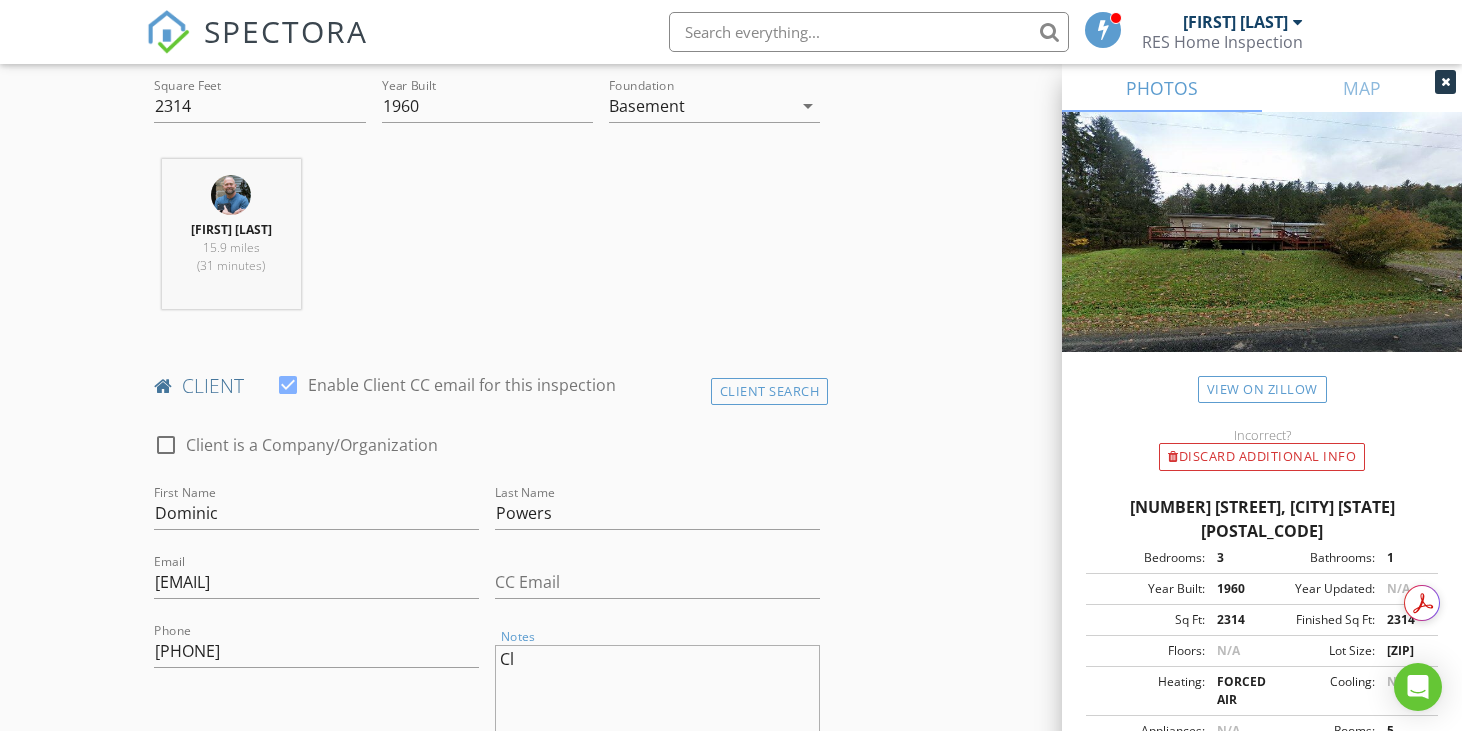 type on "C" 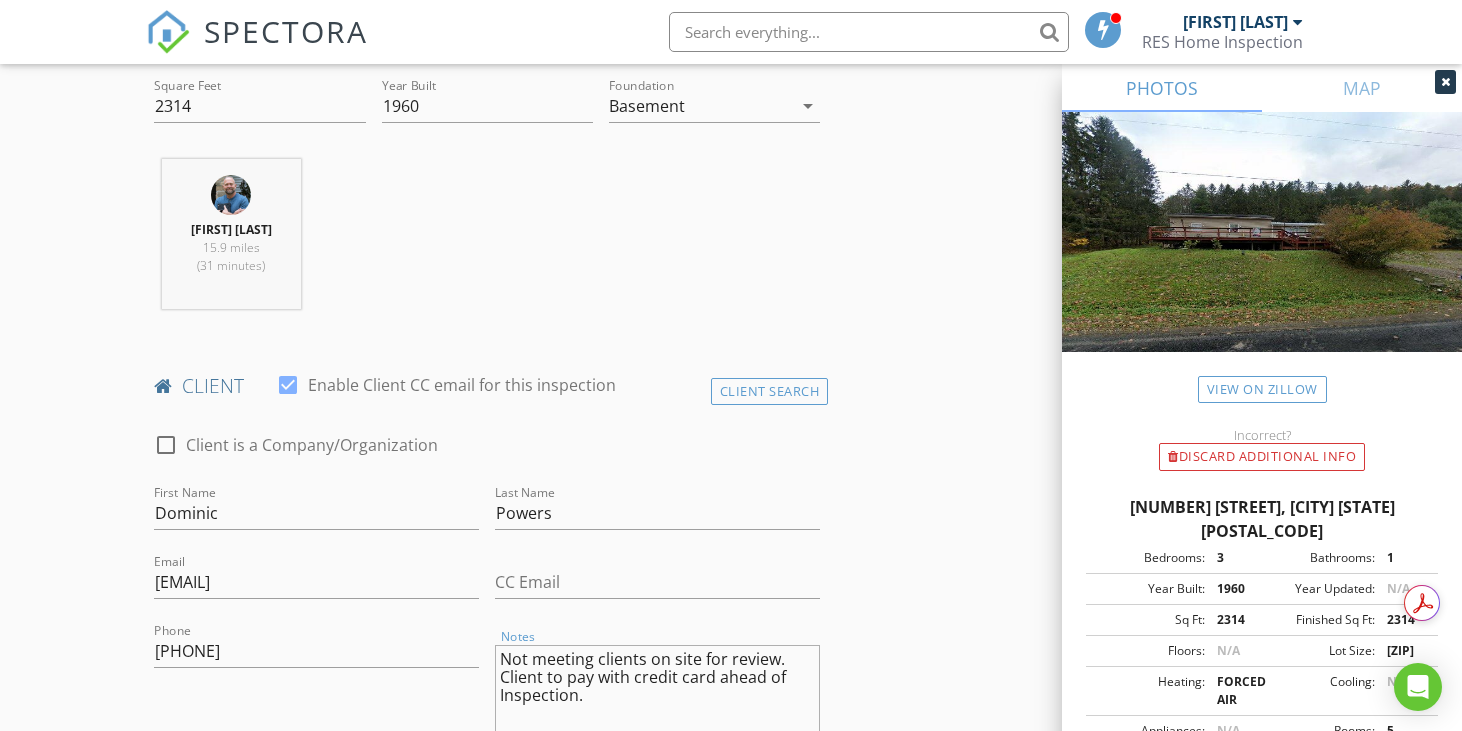click on "Not meeting clients on site for review.  Client to pay with credit card ahead of Inspection." at bounding box center [657, 695] 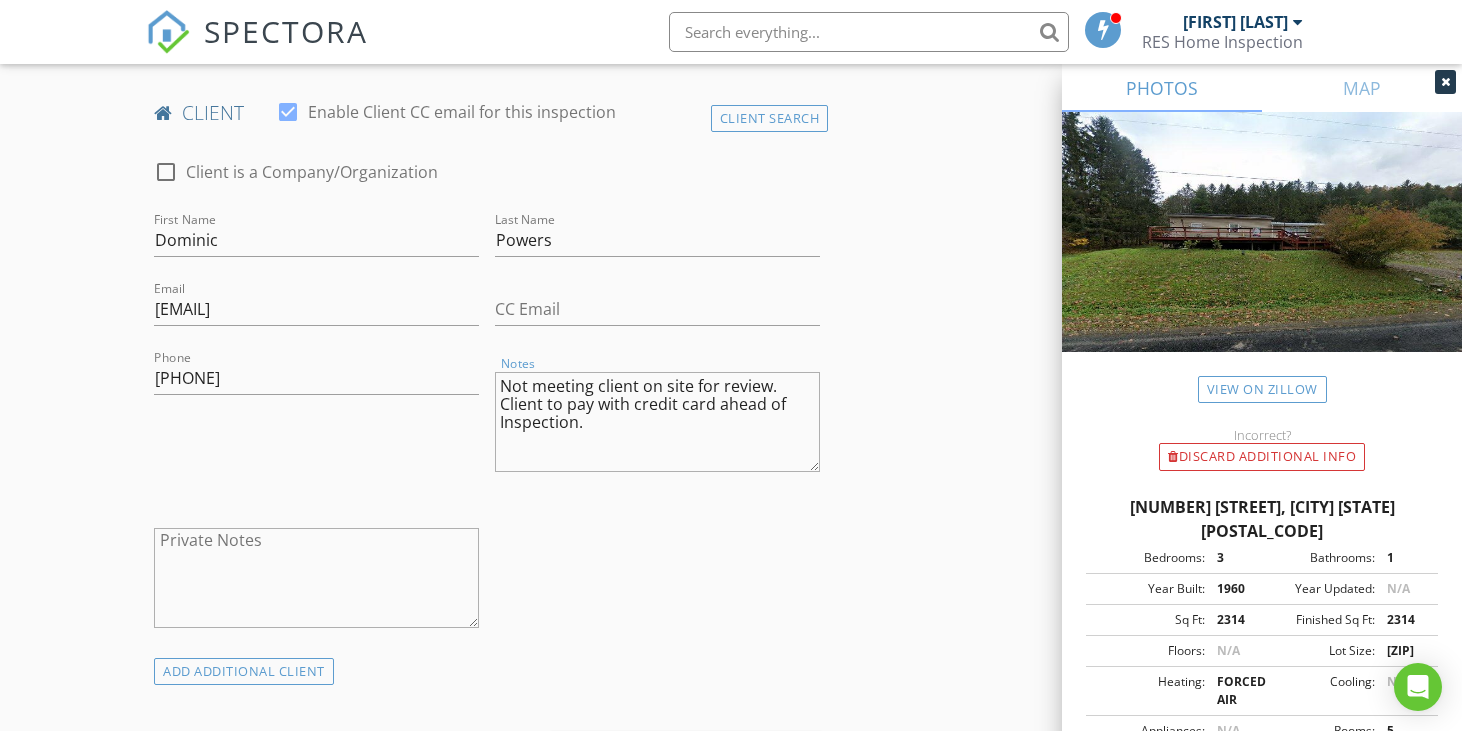scroll, scrollTop: 1100, scrollLeft: 0, axis: vertical 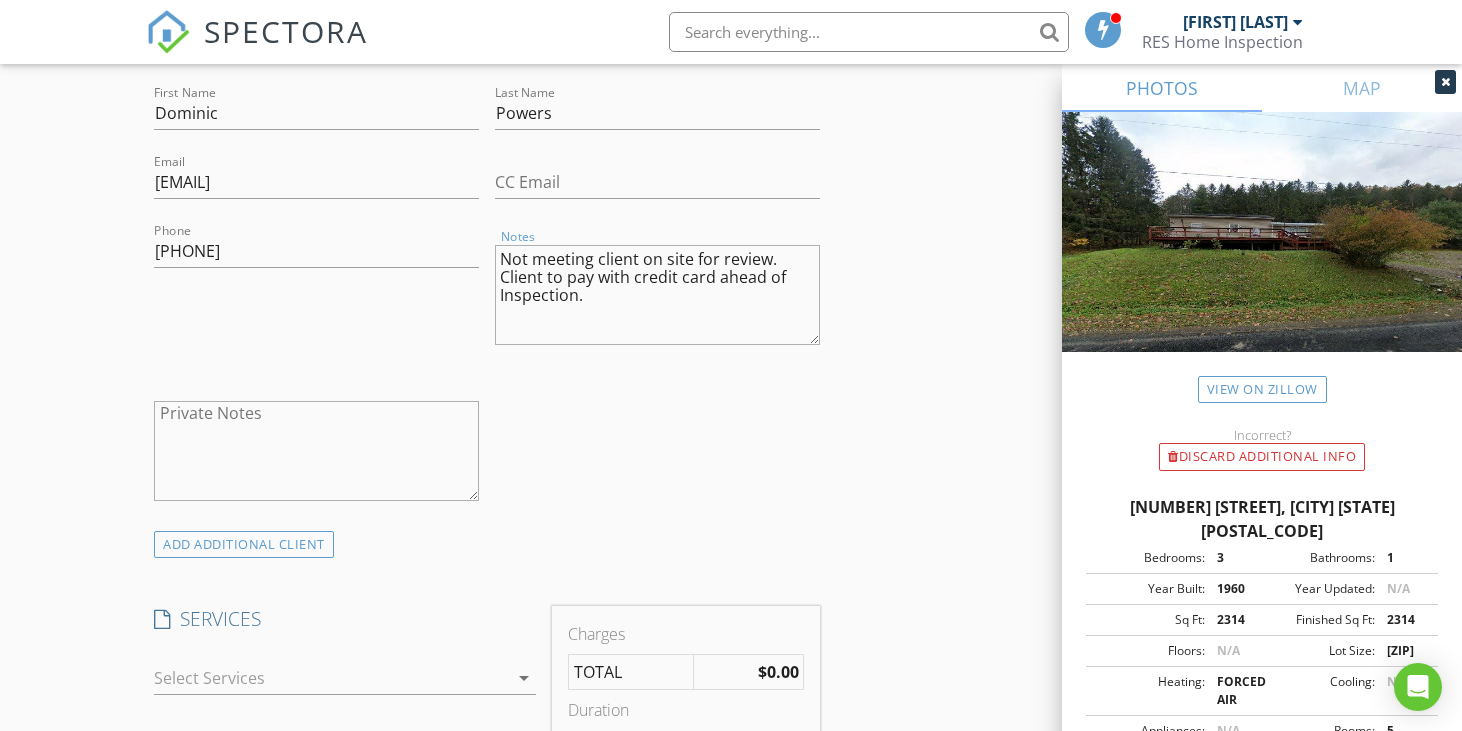 drag, startPoint x: 504, startPoint y: 280, endPoint x: 615, endPoint y: 324, distance: 119.40268 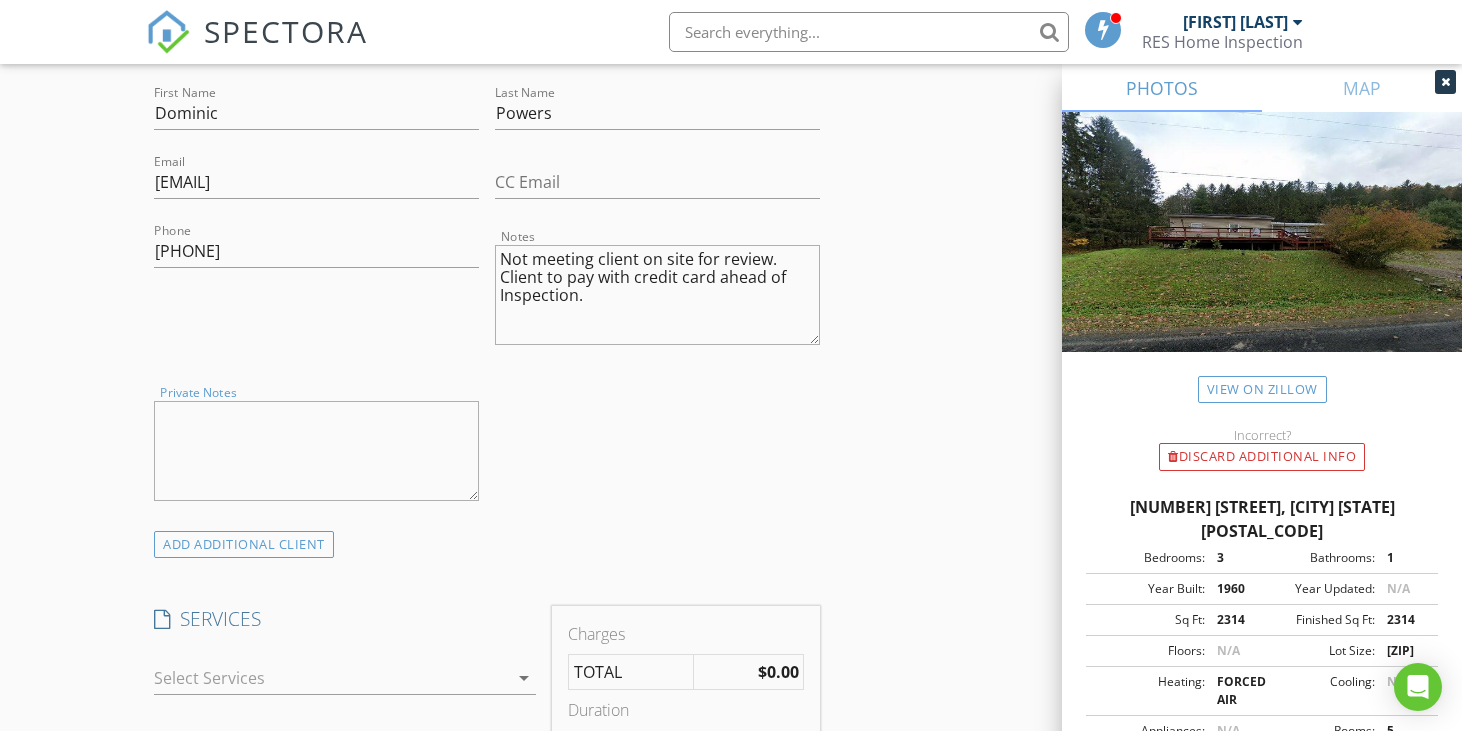 paste on "Client to pay with credit card ahead of Inspection." 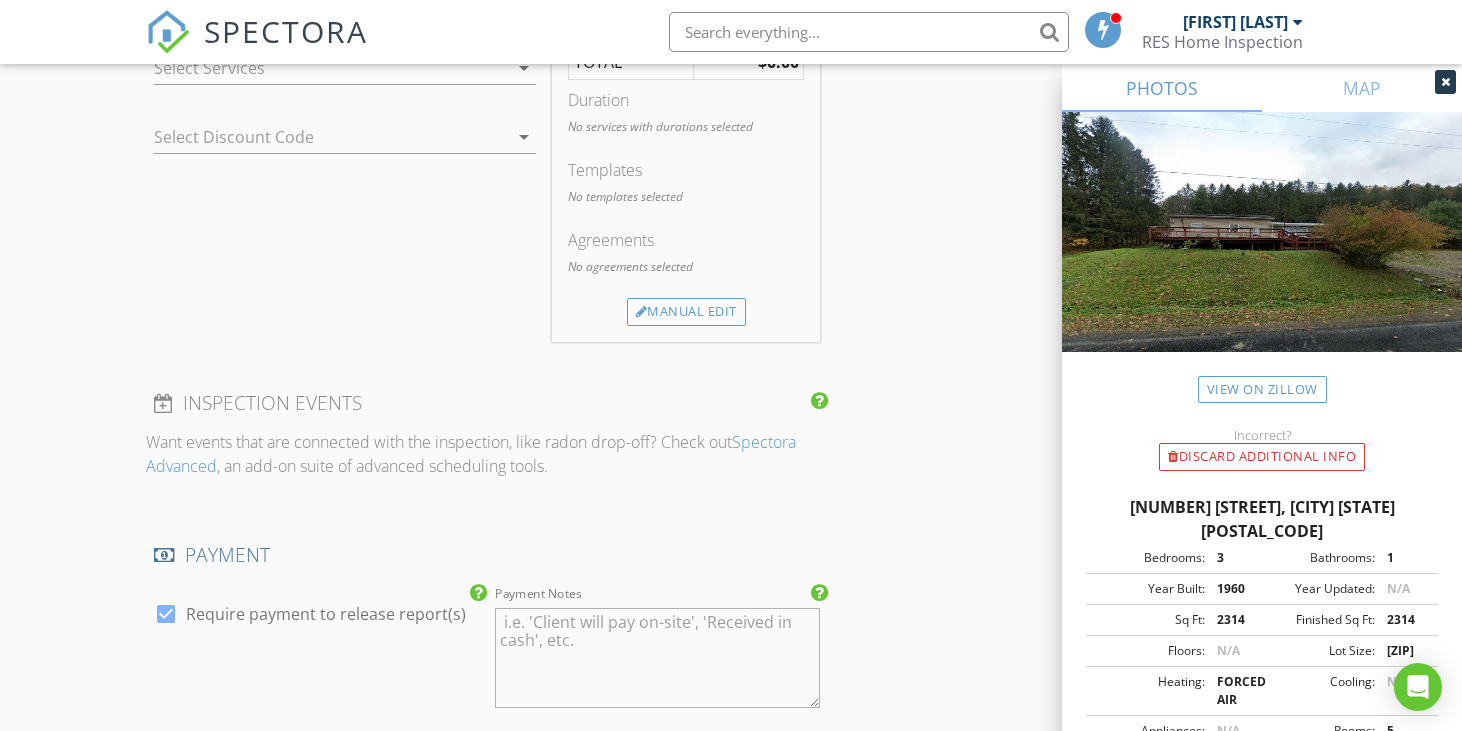 scroll, scrollTop: 1800, scrollLeft: 0, axis: vertical 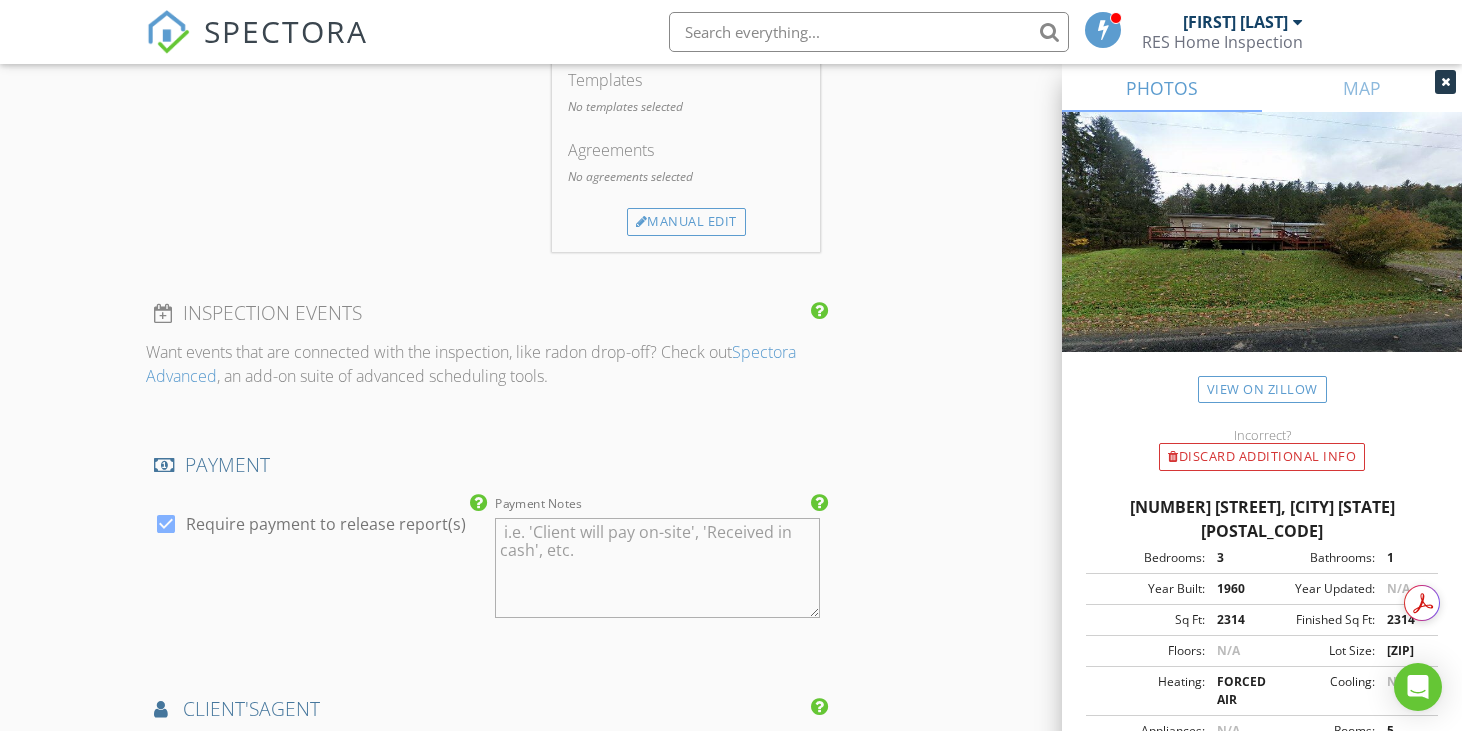 type on "Client to pay with credit card ahead of Inspection." 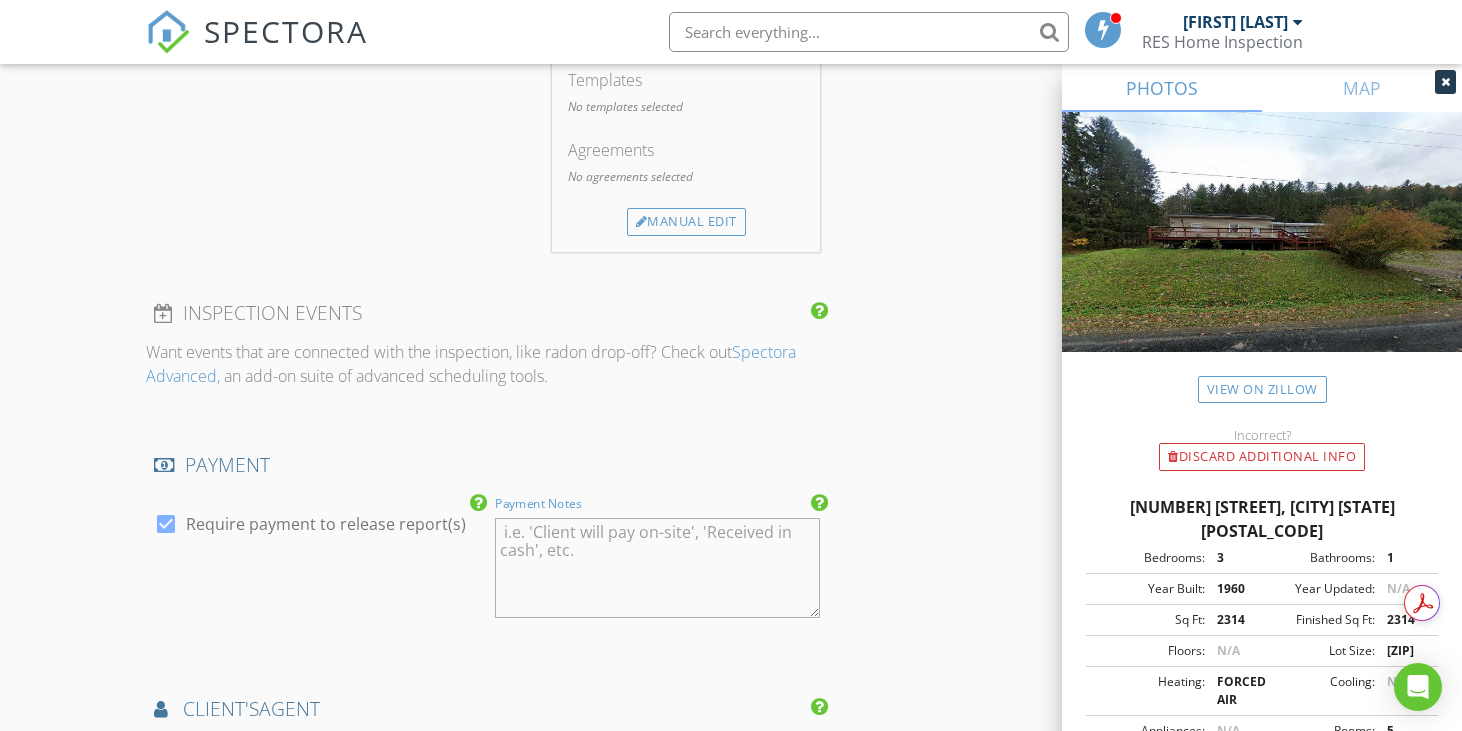 paste on "Client to pay with credit card ahead of Inspection." 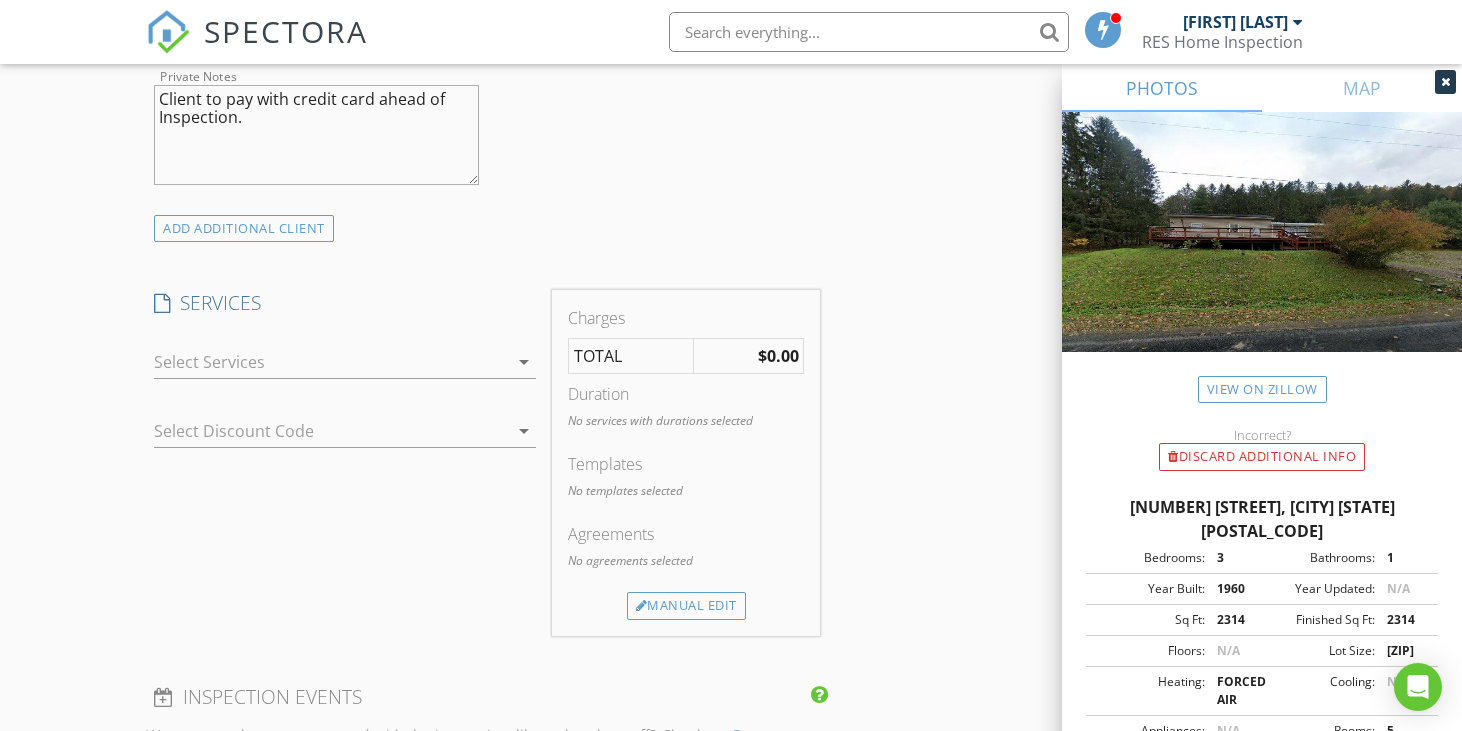 scroll, scrollTop: 1400, scrollLeft: 0, axis: vertical 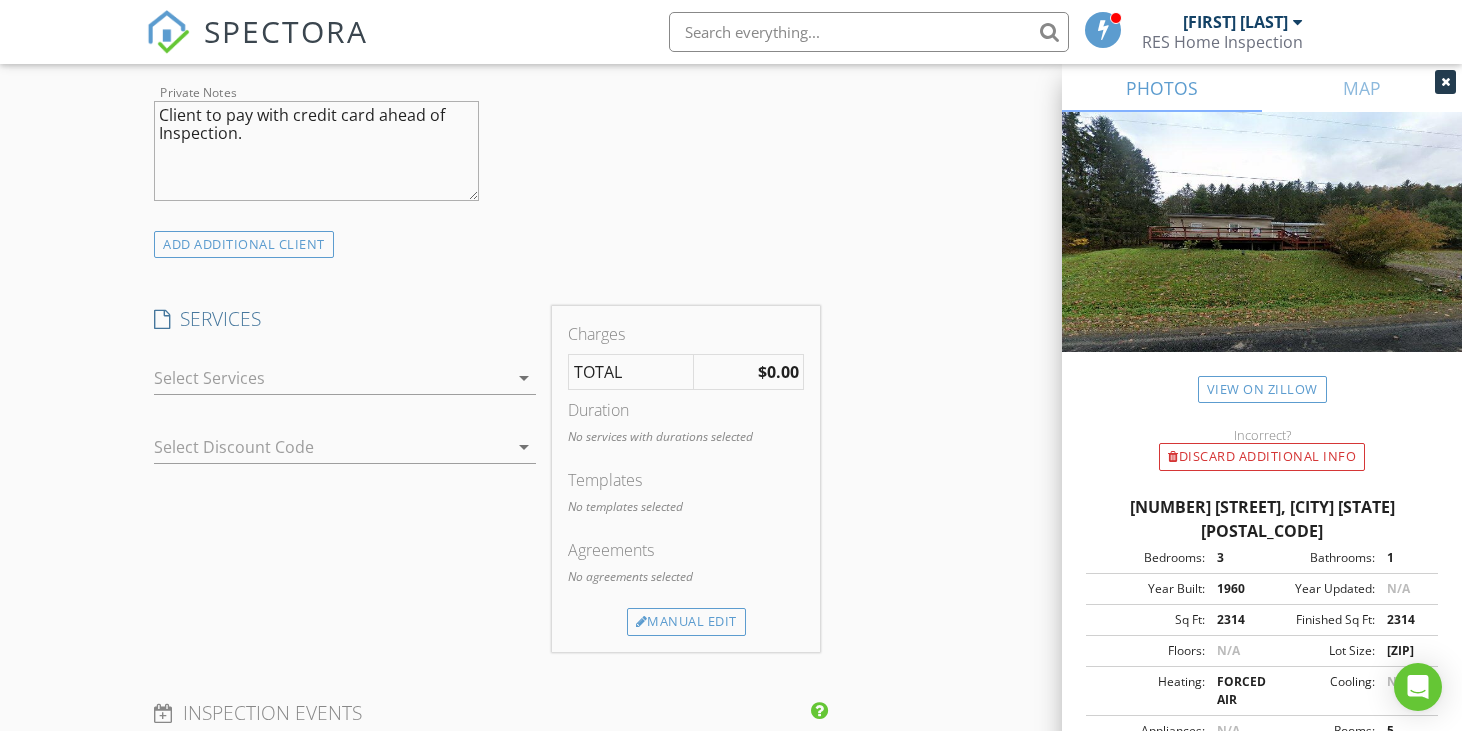 type on "Client to pay with credit card ahead of Inspection." 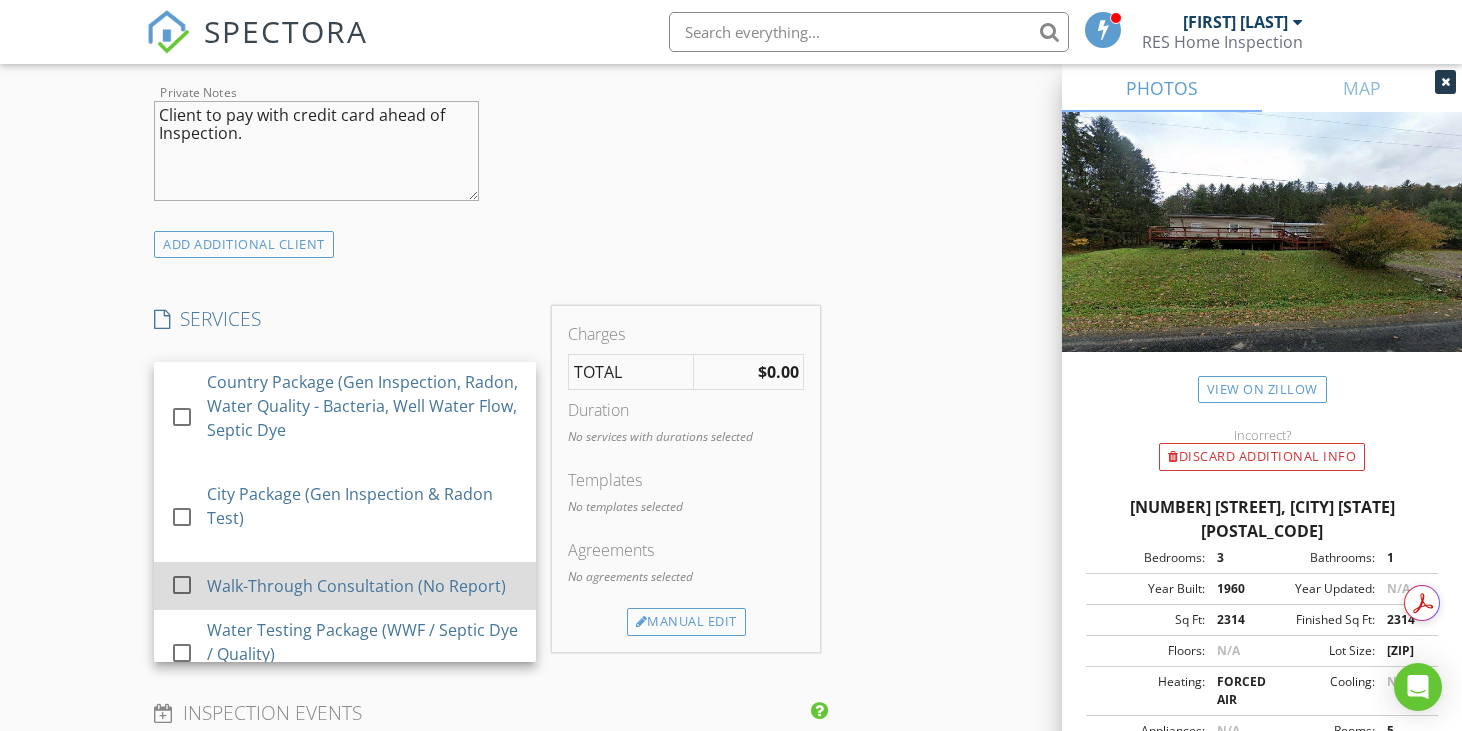 click at bounding box center (182, 585) 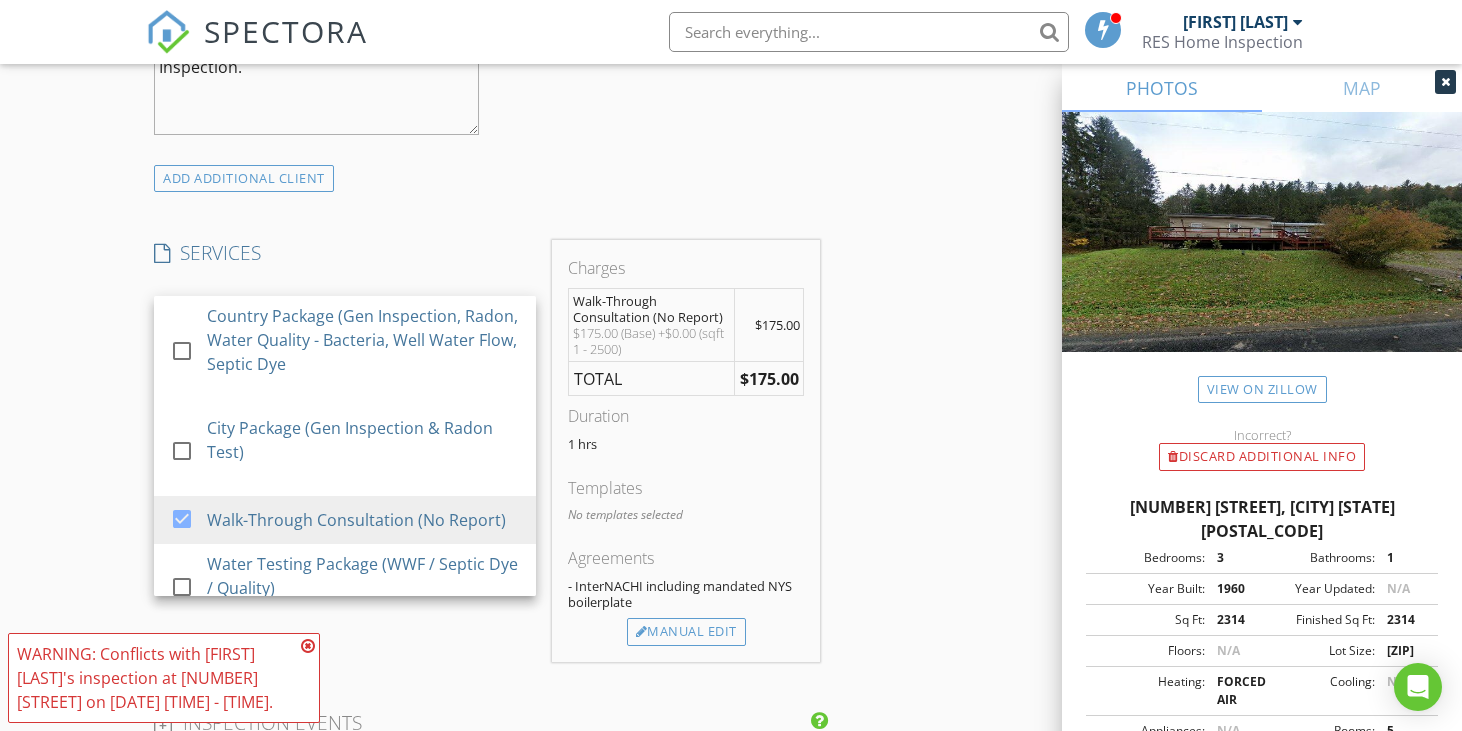 scroll, scrollTop: 1500, scrollLeft: 0, axis: vertical 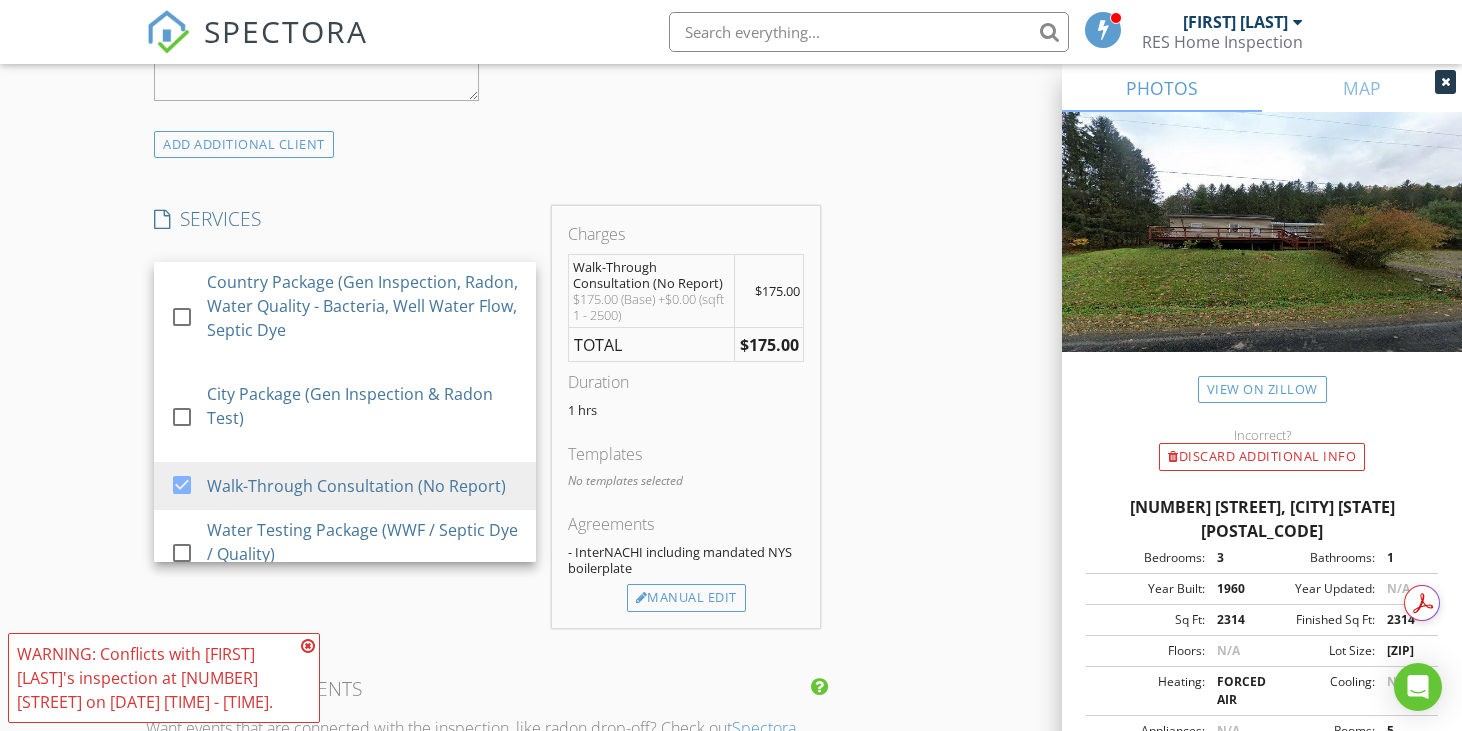 click at bounding box center (308, 646) 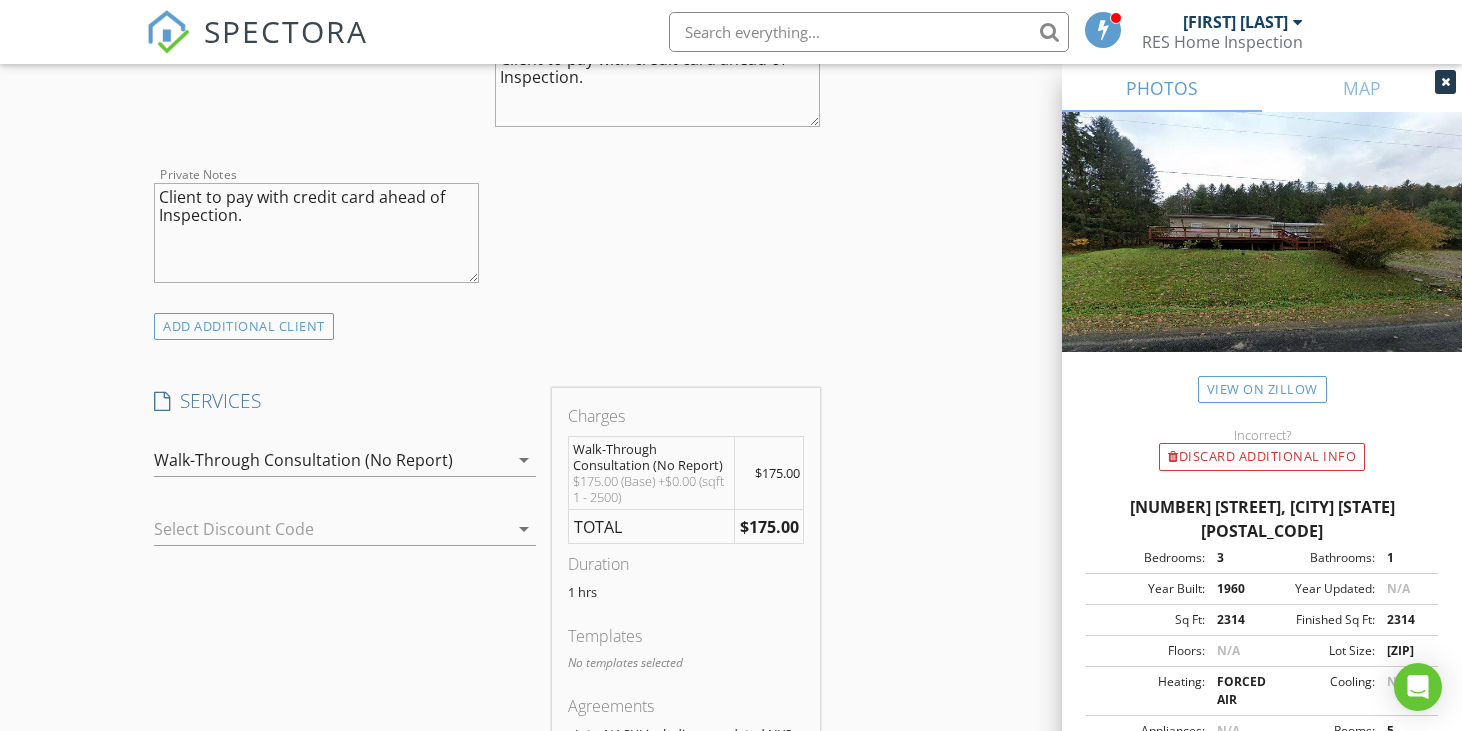 scroll, scrollTop: 1400, scrollLeft: 0, axis: vertical 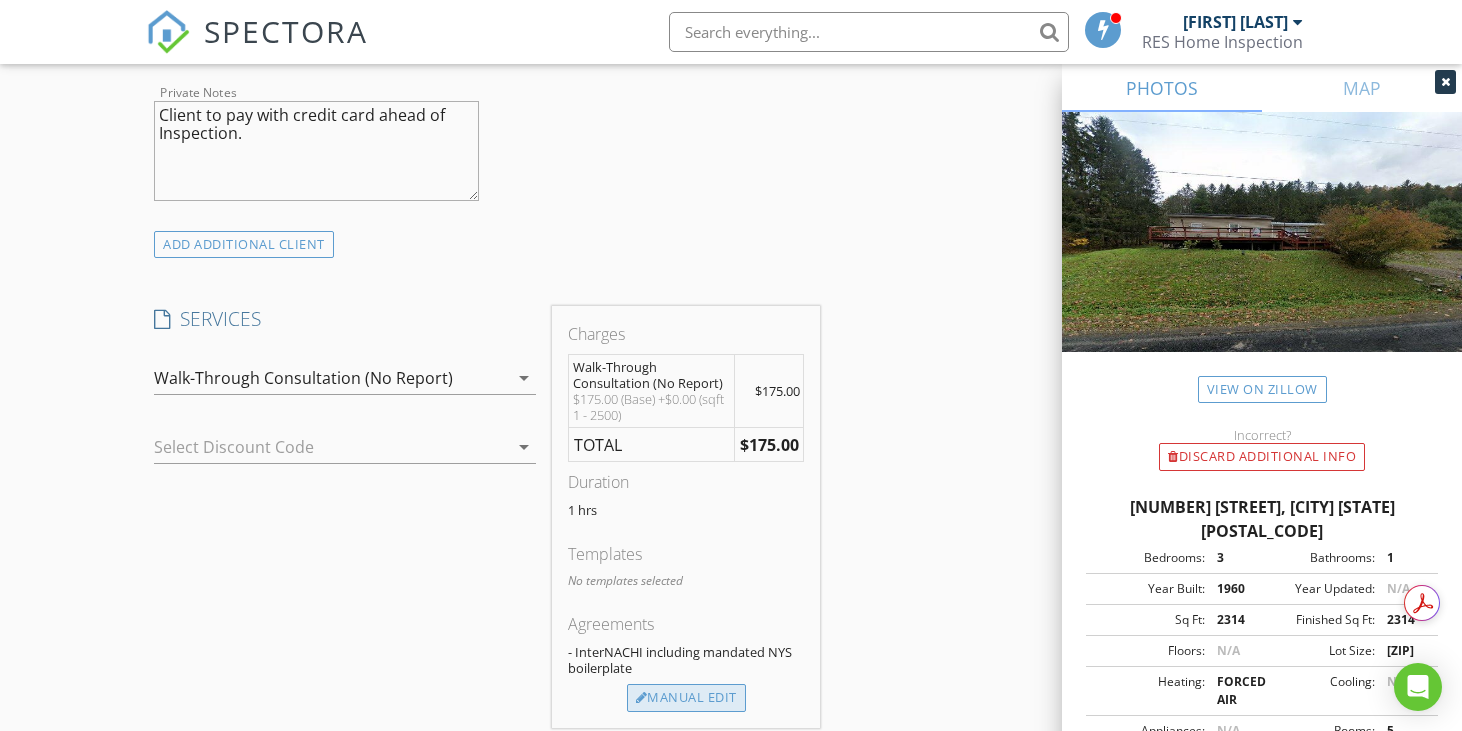 click on "Manual Edit" at bounding box center (686, 698) 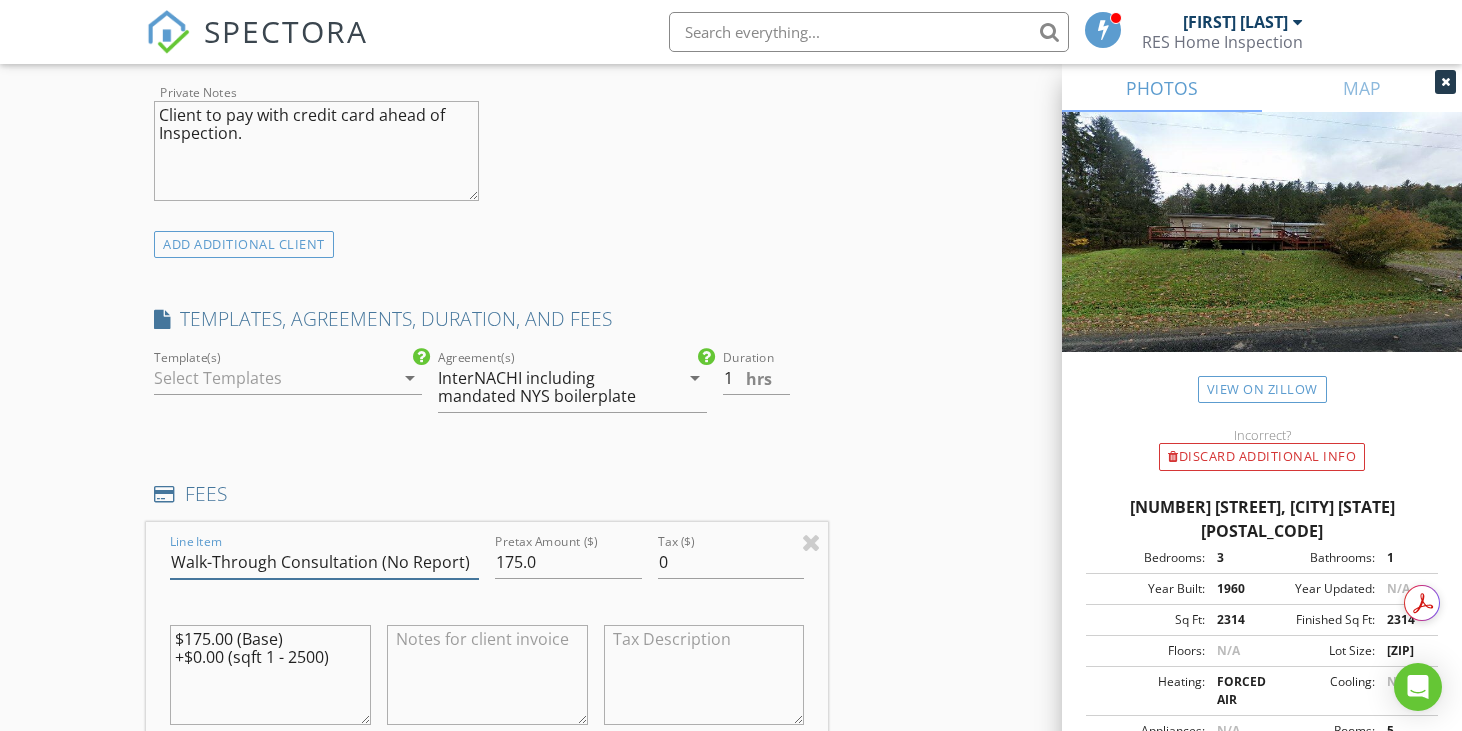 click on "Walk-Through Consultation (No Report)" at bounding box center [324, 562] 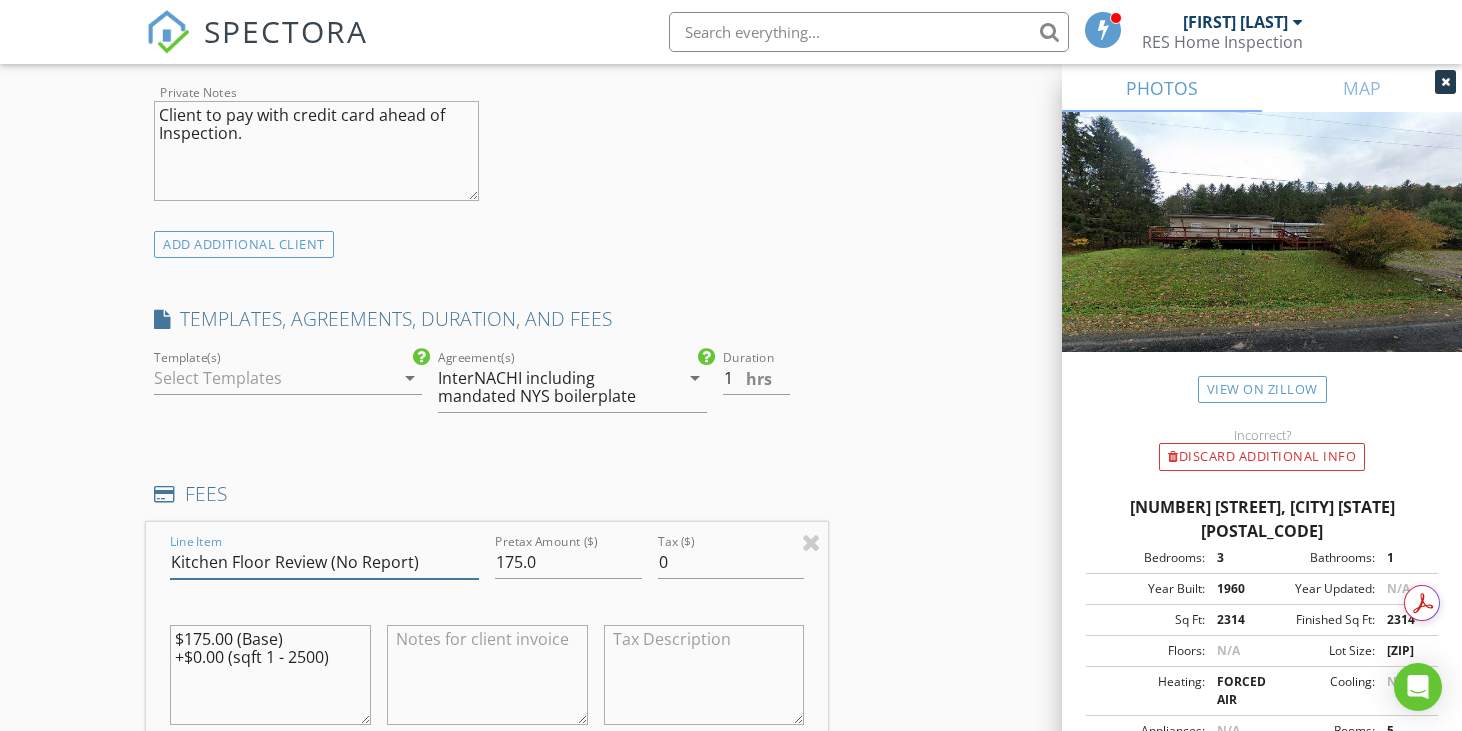 click on "Kitchen Floor Review (No Report)" at bounding box center [324, 562] 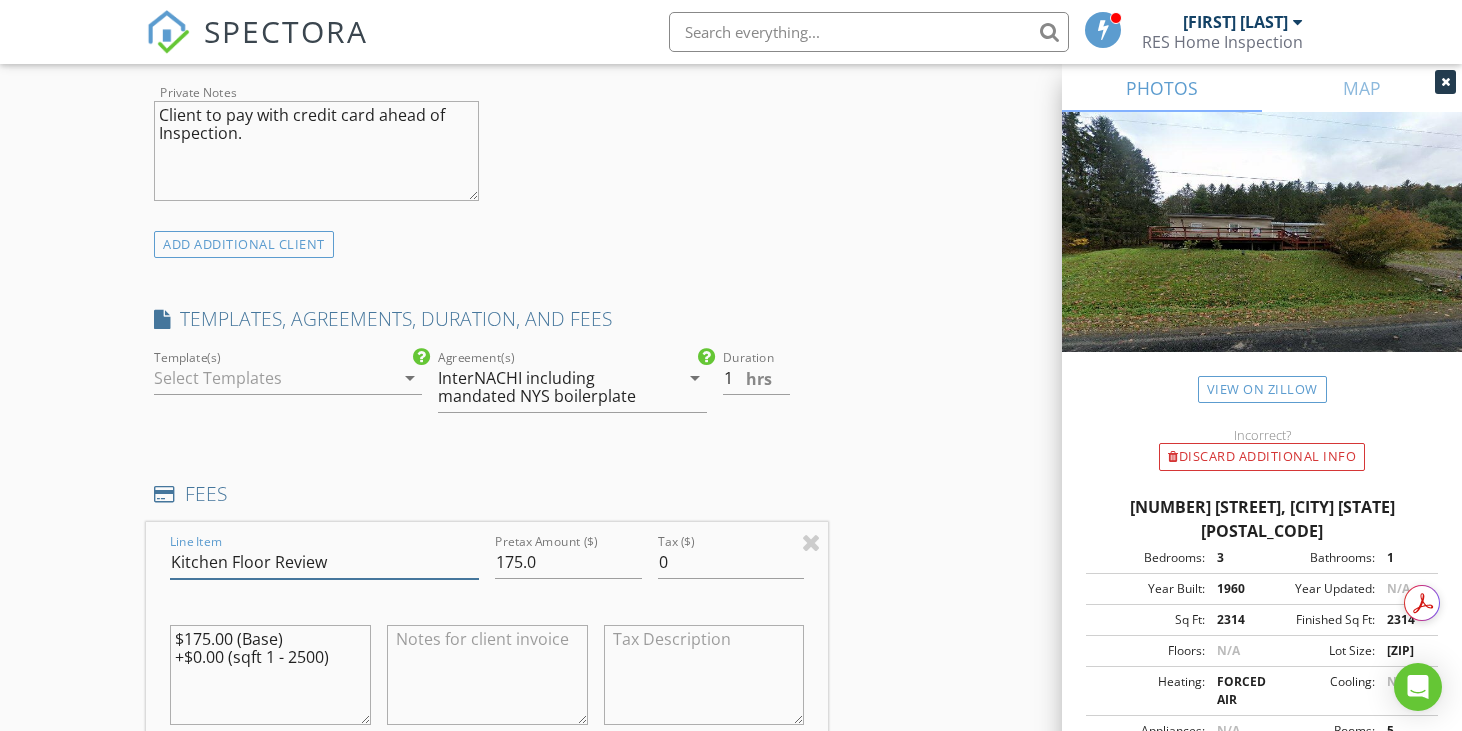 type on "Kitchen Floor Review" 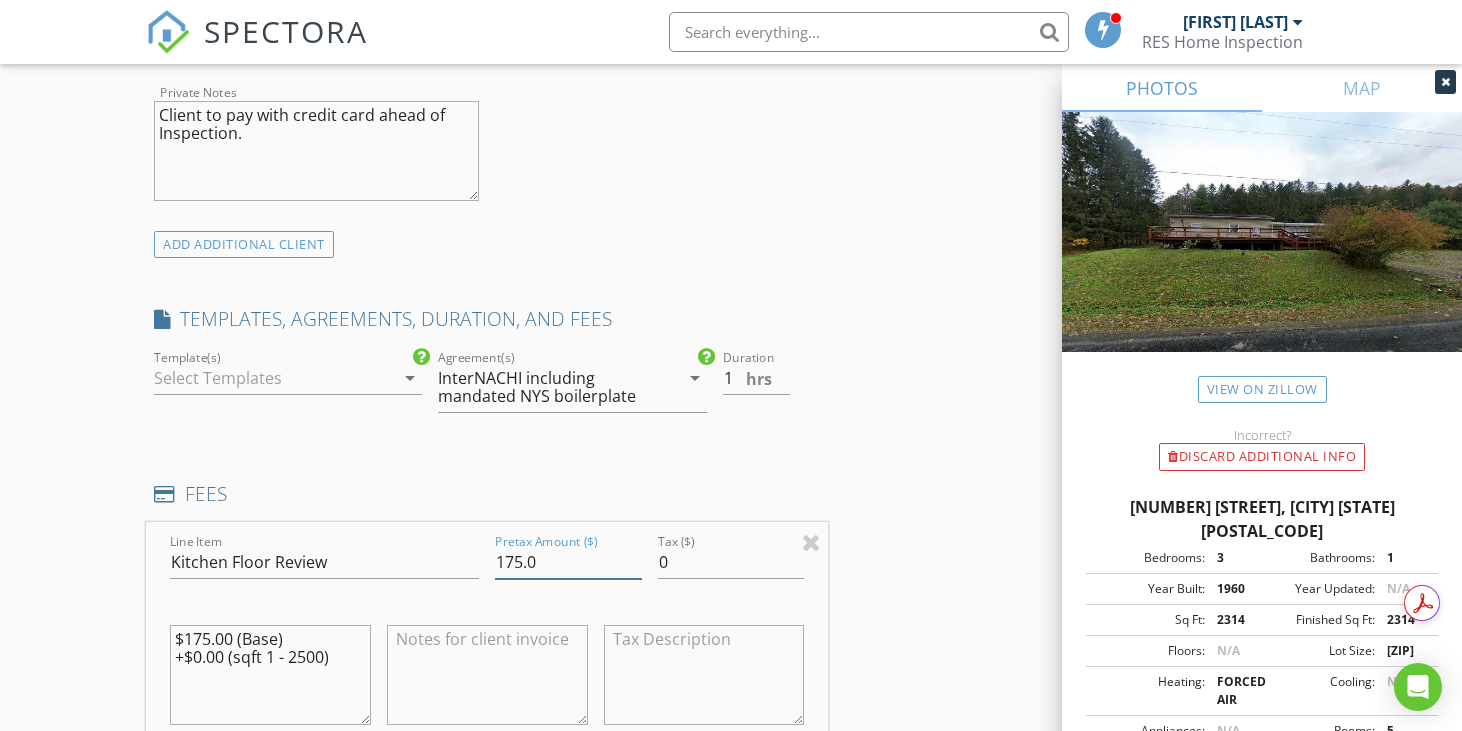click on "175.0" at bounding box center (568, 562) 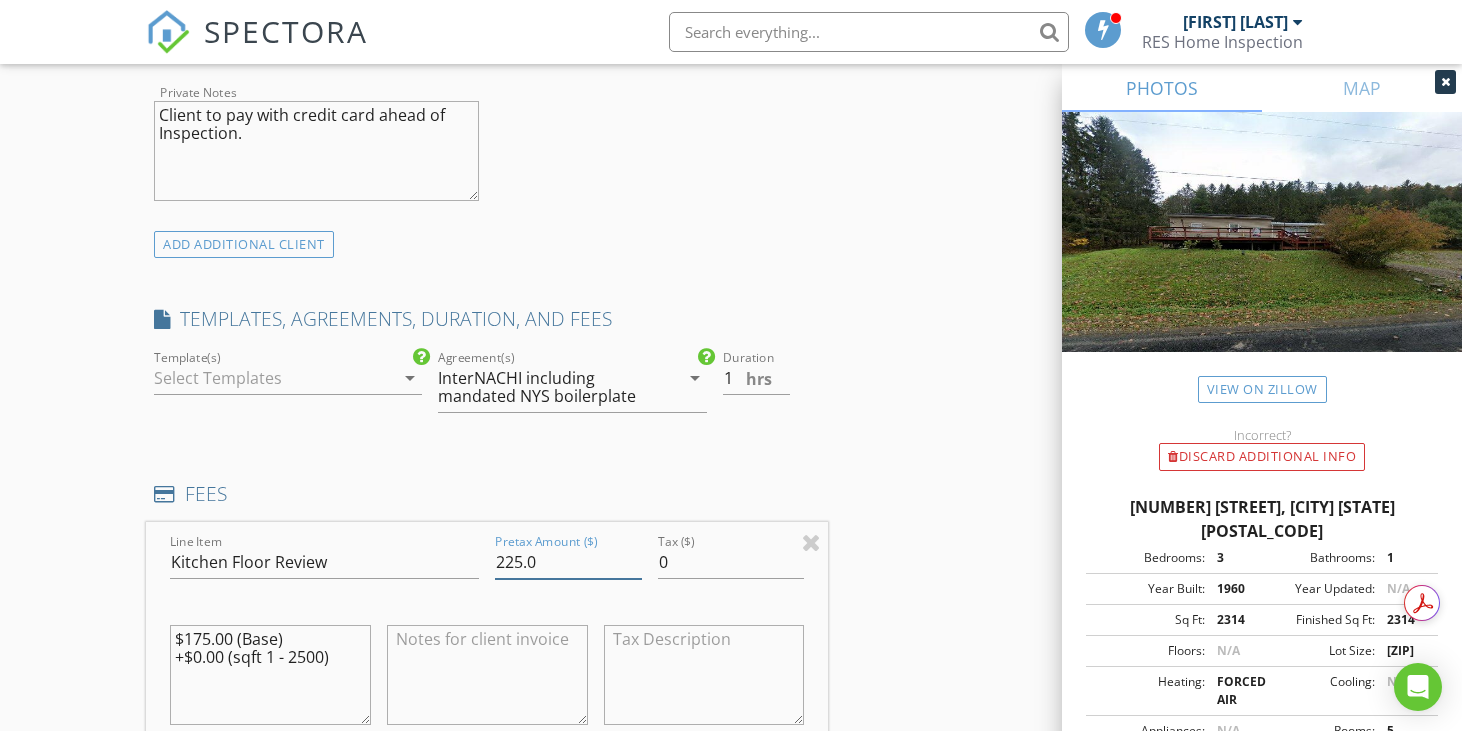 type on "225.0" 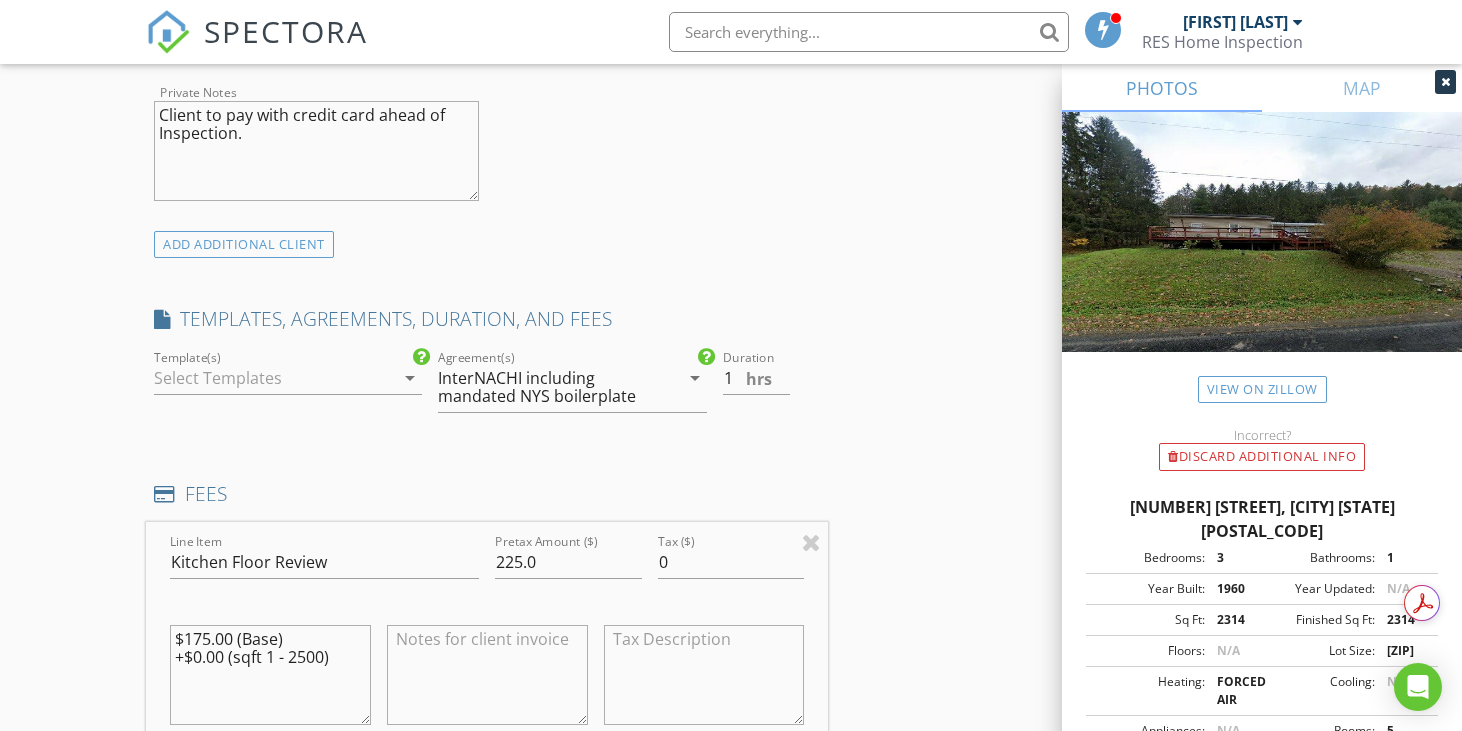 click on "INSPECTOR(S)
check_box   Shane Storman   PRIMARY   Shane Storman arrow_drop_down   check_box_outline_blank Shane Storman specifically requested
Date/Time
08/03/2025 8:30 AM
Location
Address Search       Address 714 Pleasant Hill Rd   Unit   City Port Crane   State NY   Zip 13833   County Broome     Square Feet 2314   Year Built 1960   Foundation Basement arrow_drop_down     Shane Storman     15.9 miles     (31 minutes)
client
check_box Enable Client CC email for this inspection   Client Search     check_box_outline_blank Client is a Company/Organization     First Name Dominic   Last Name Powers   Email sk8te12powers@yahoo.com   CC Email   Phone 607-238-6874           Notes Not meeting client on site for review.  Client to pay with credit card ahead of Inspection.   Private Notes Client to pay with credit card ahead of Inspection.                  check_box" at bounding box center [731, 623] 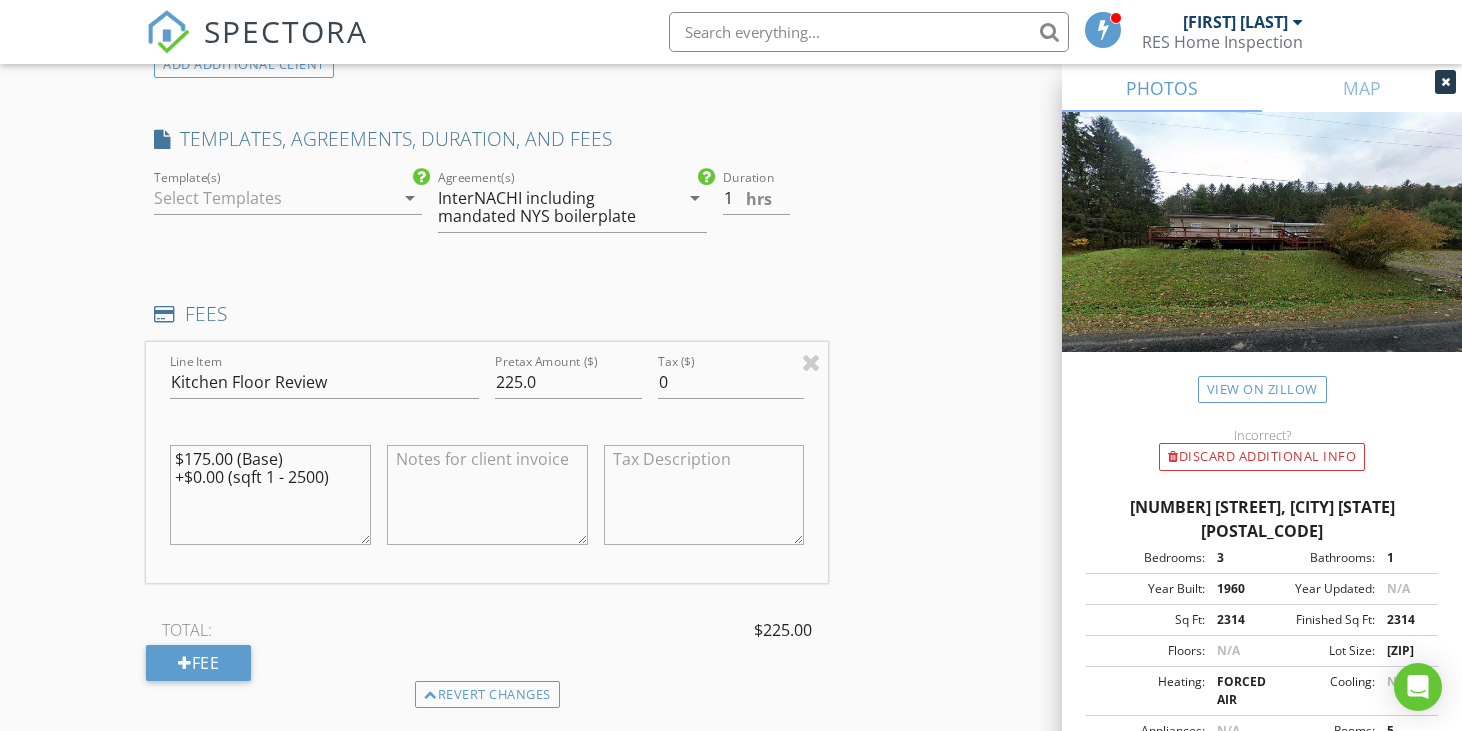 scroll, scrollTop: 1600, scrollLeft: 0, axis: vertical 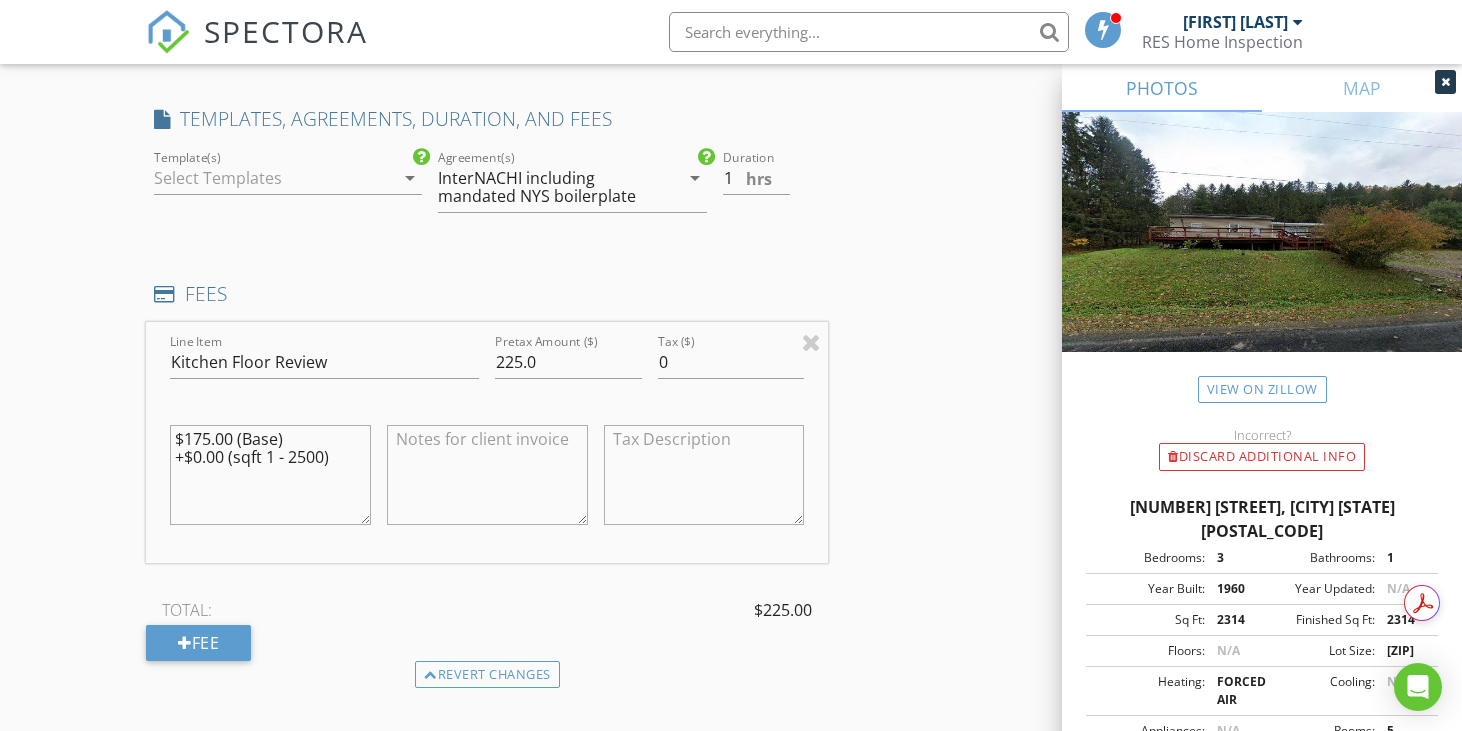 click on "$175.00 (Base)
+$0.00 (sqft 1 - 2500)" at bounding box center (270, 475) 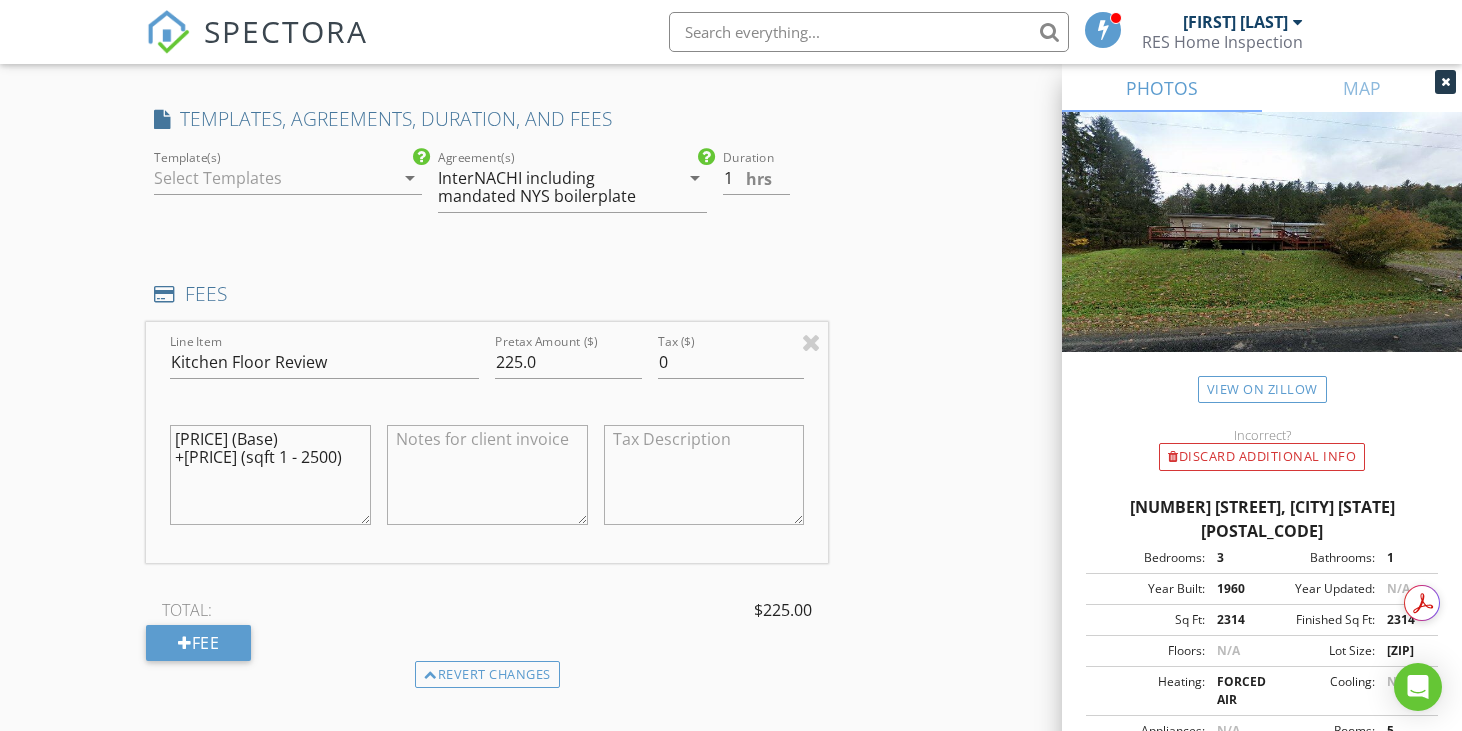 type on "$225.00 (Base)
+$0.00 (sqft 1 - 2500)" 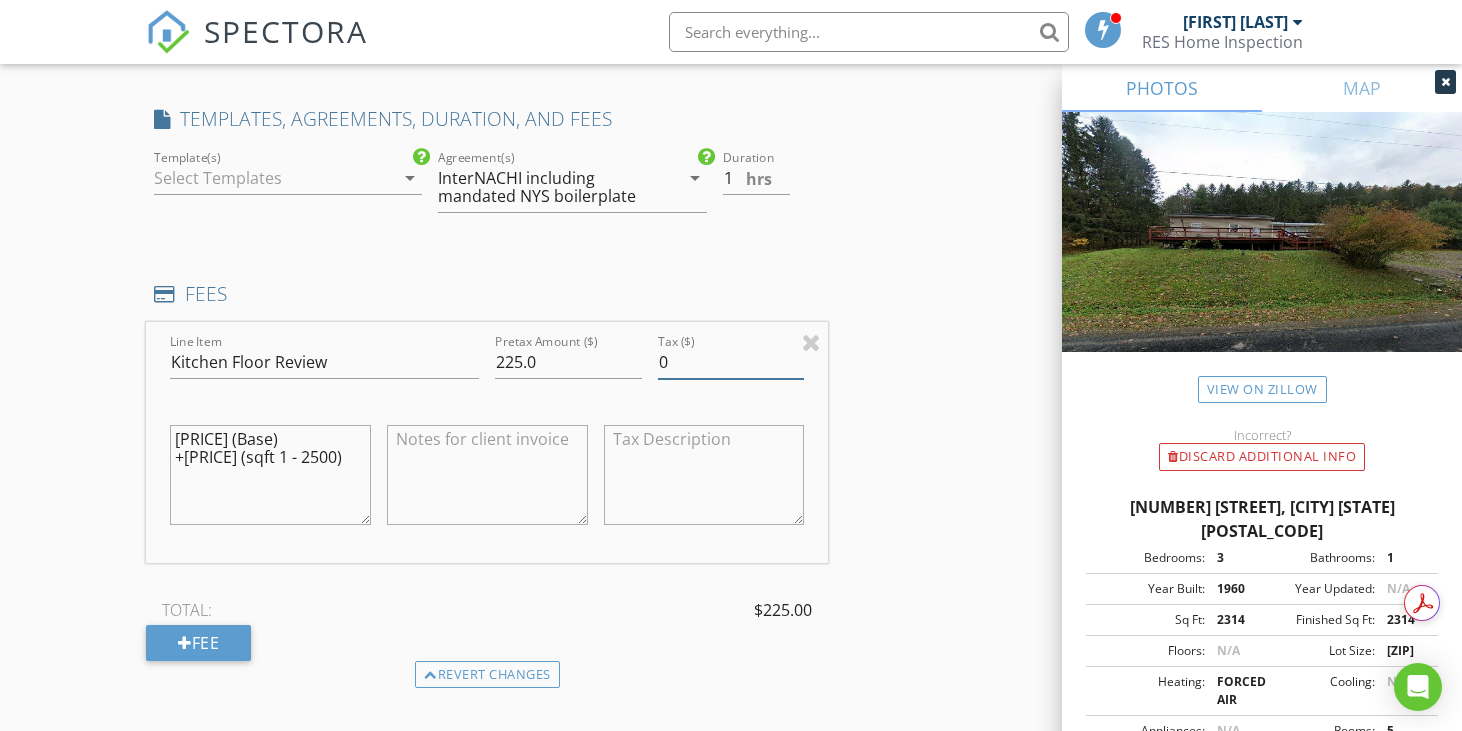 click on "INSPECTOR(S)
check_box   Shane Storman   PRIMARY   Shane Storman arrow_drop_down   check_box_outline_blank Shane Storman specifically requested
Date/Time
08/03/2025 8:30 AM
Location
Address Search       Address 714 Pleasant Hill Rd   Unit   City Port Crane   State NY   Zip 13833   County Broome     Square Feet 2314   Year Built 1960   Foundation Basement arrow_drop_down     Shane Storman     15.9 miles     (31 minutes)
client
check_box Enable Client CC email for this inspection   Client Search     check_box_outline_blank Client is a Company/Organization     First Name Dominic   Last Name Powers   Email sk8te12powers@yahoo.com   CC Email   Phone 607-238-6874           Notes Not meeting client on site for review.  Client to pay with credit card ahead of Inspection.   Private Notes Client to pay with credit card ahead of Inspection.                  check_box" at bounding box center [731, 423] 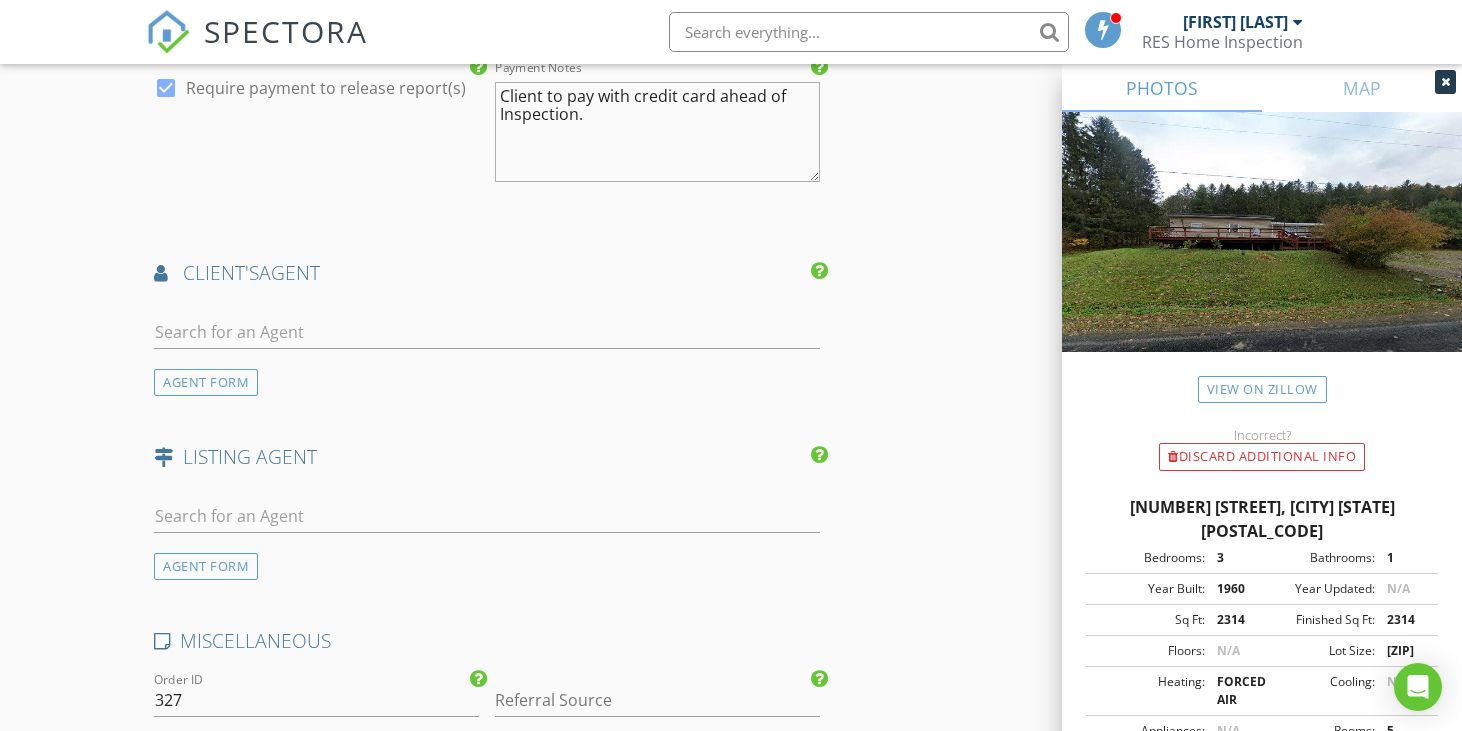 scroll, scrollTop: 2500, scrollLeft: 0, axis: vertical 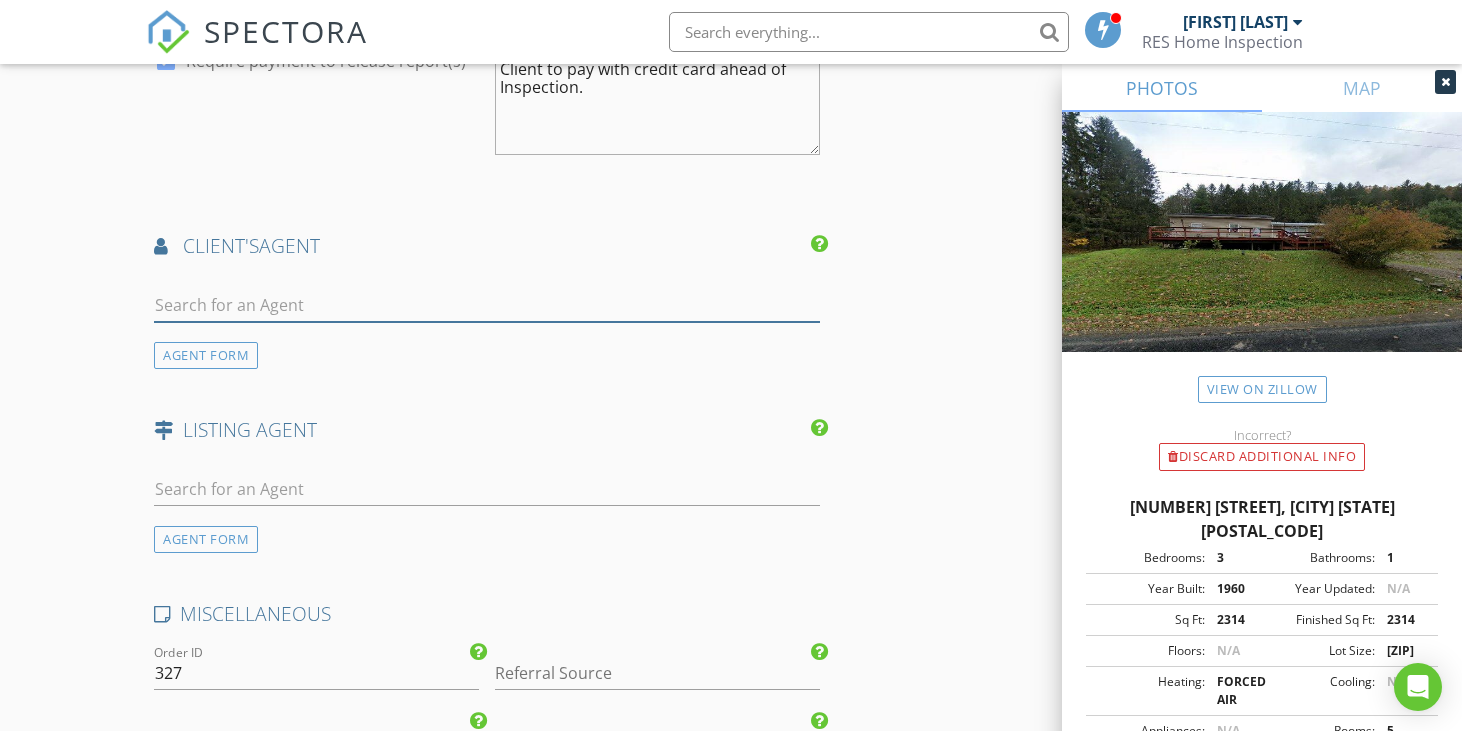 click at bounding box center (487, 305) 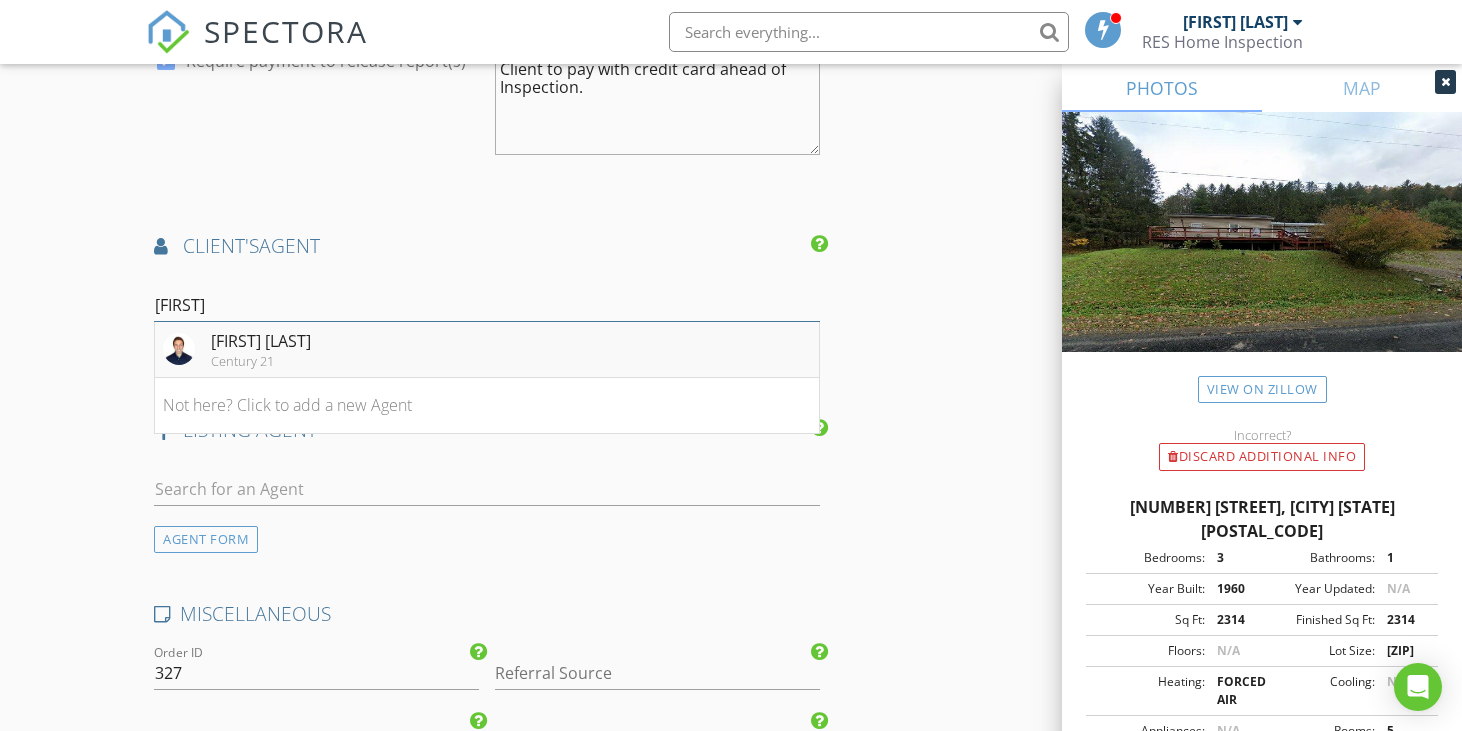 type on "Devo" 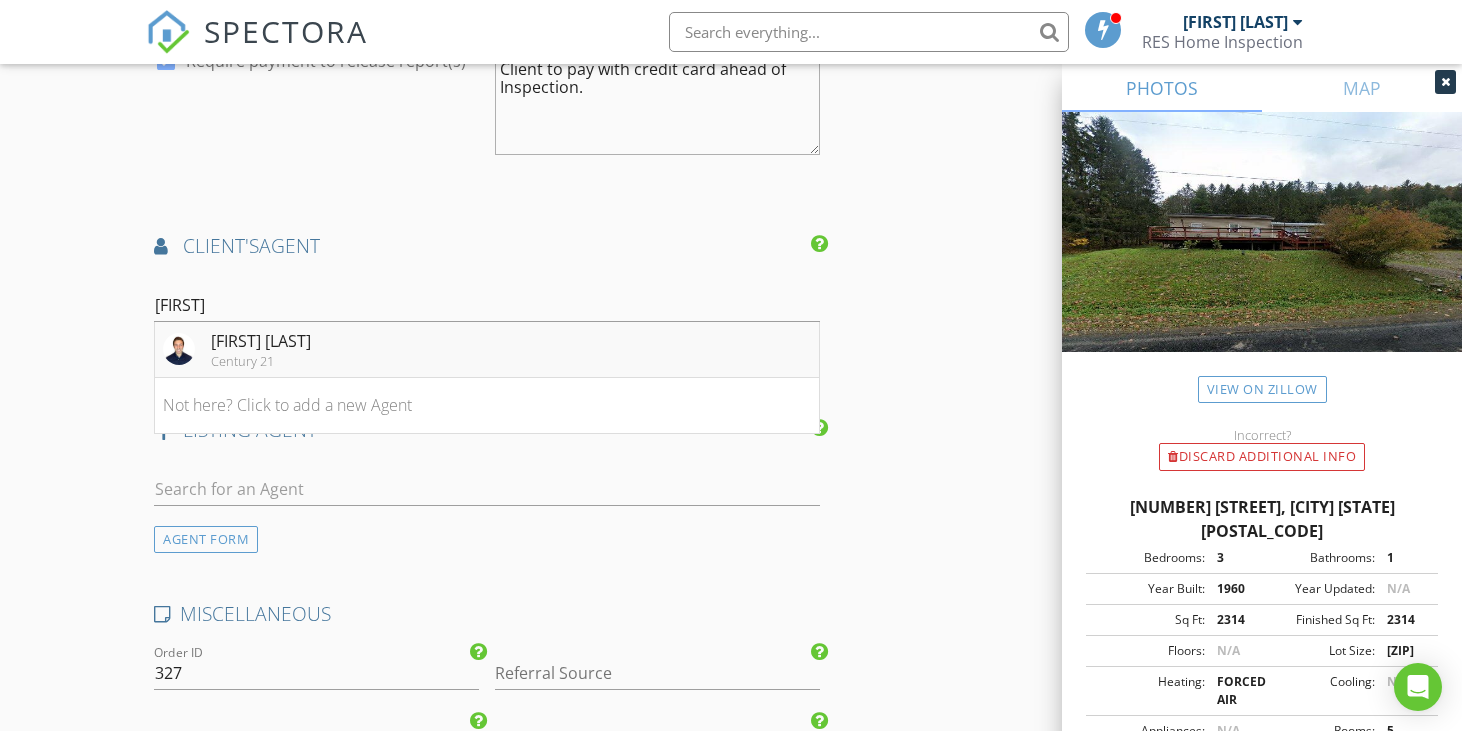 click on "[FIRST] [LAST]" at bounding box center (261, 341) 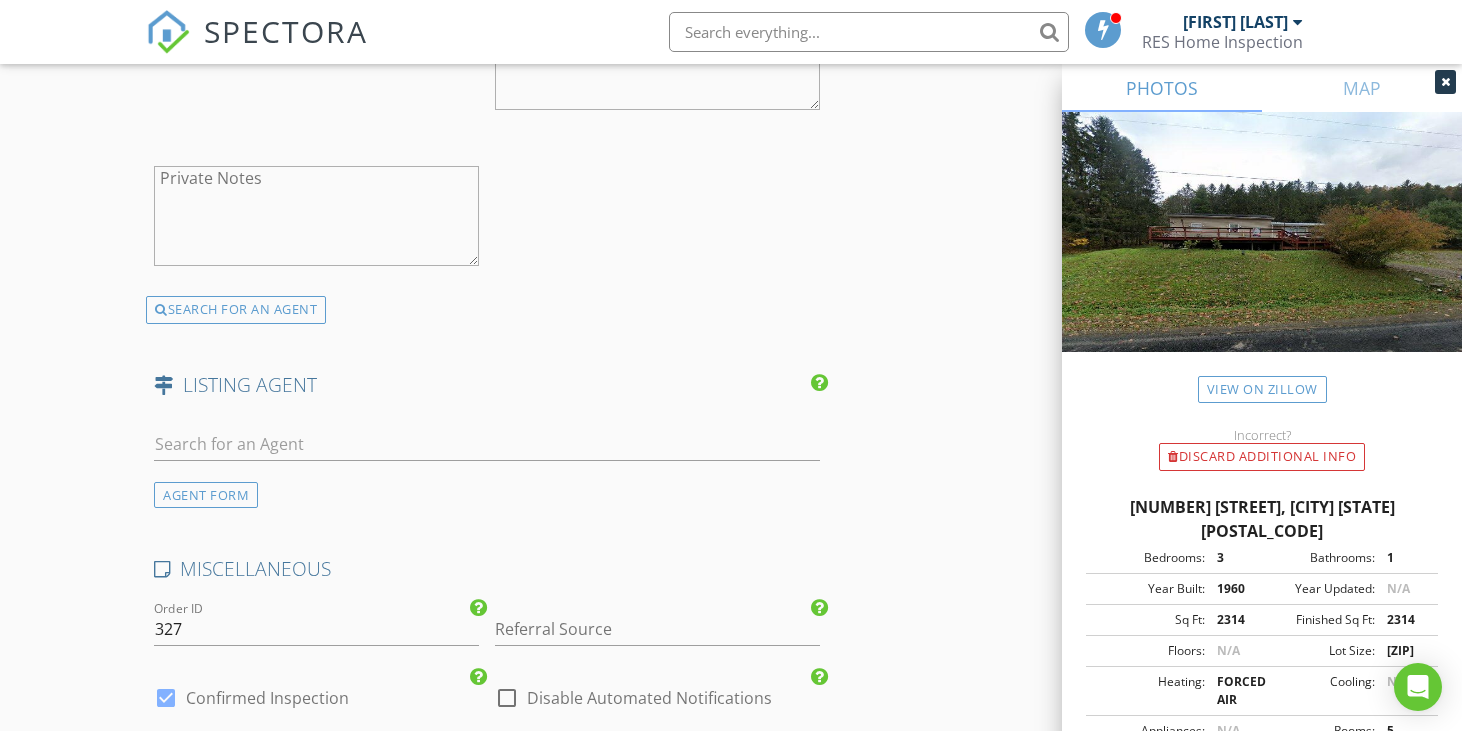 scroll, scrollTop: 3100, scrollLeft: 0, axis: vertical 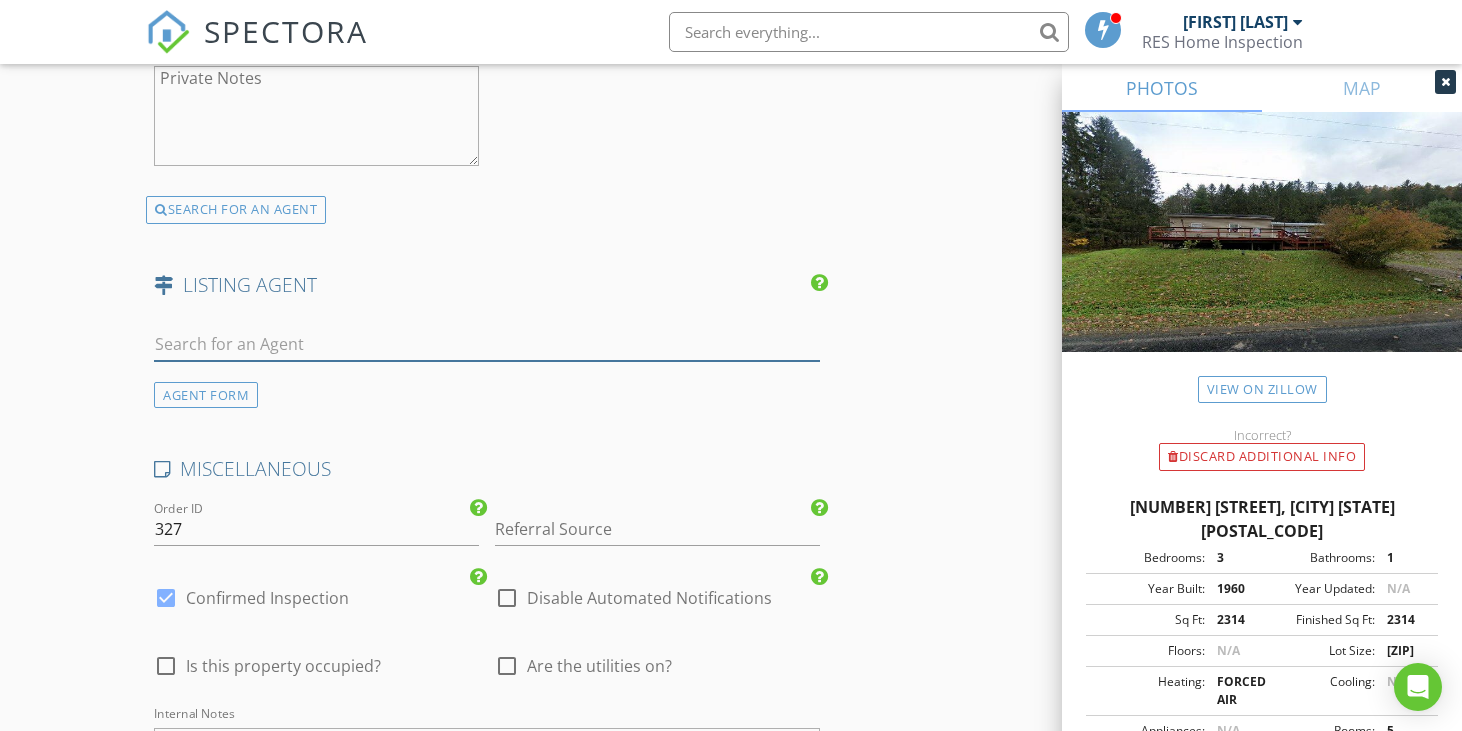 click at bounding box center (487, 344) 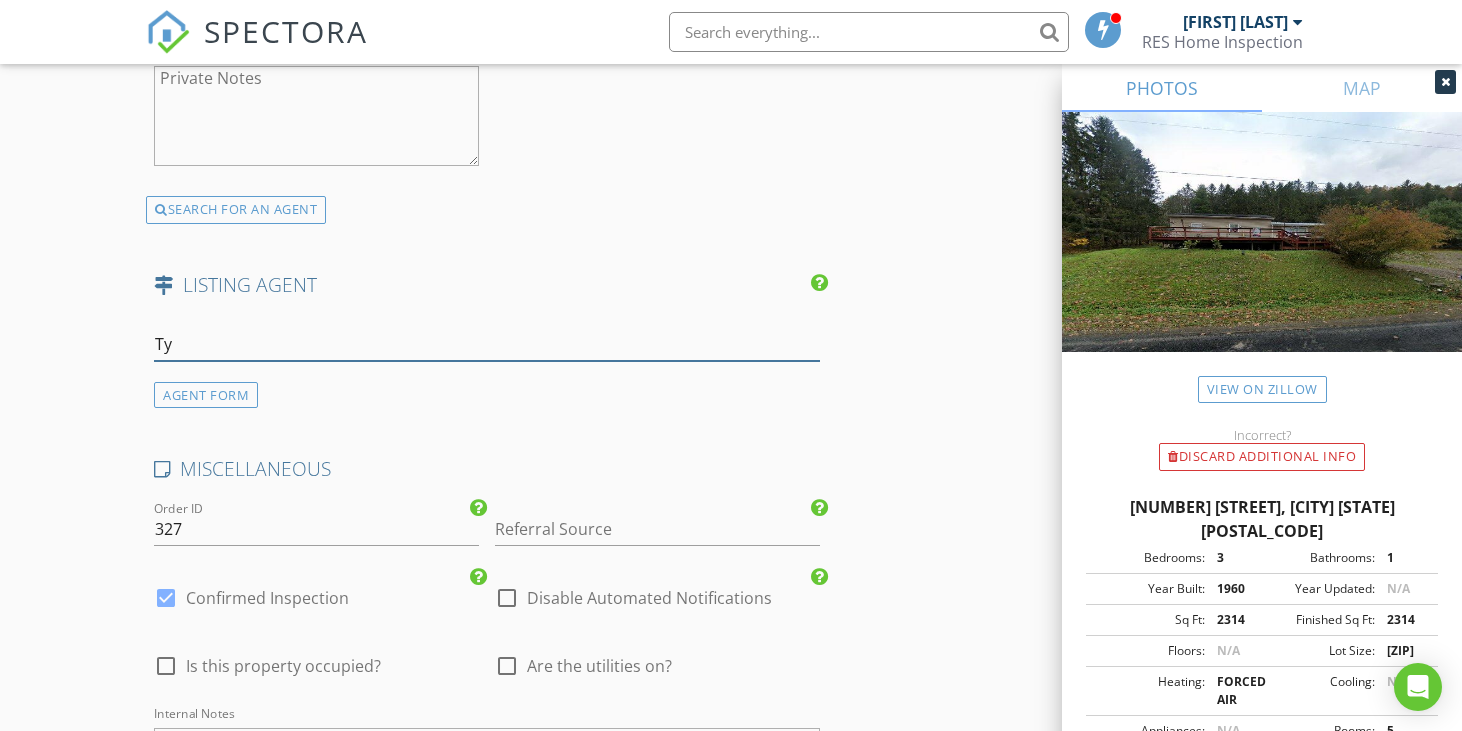 type on "T" 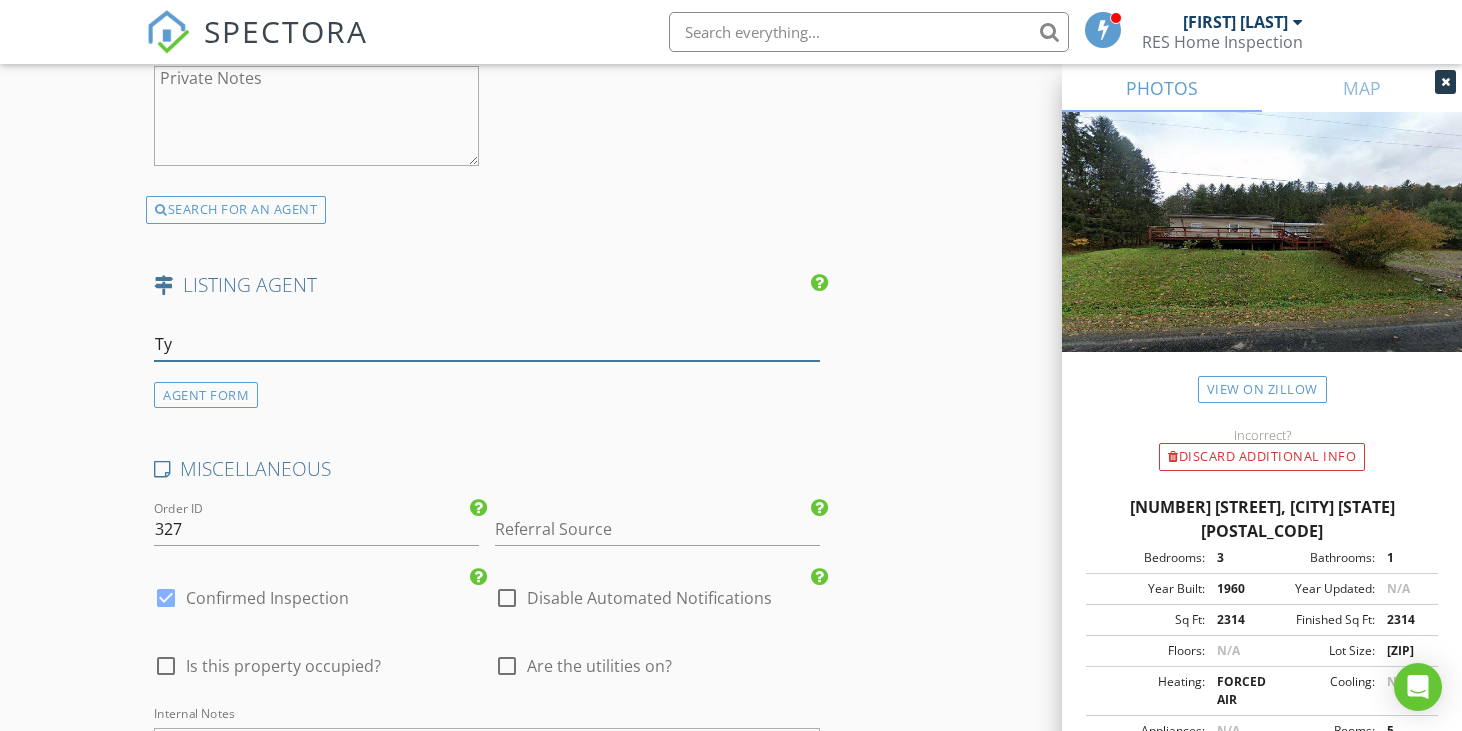 click on "Ty" at bounding box center [487, 344] 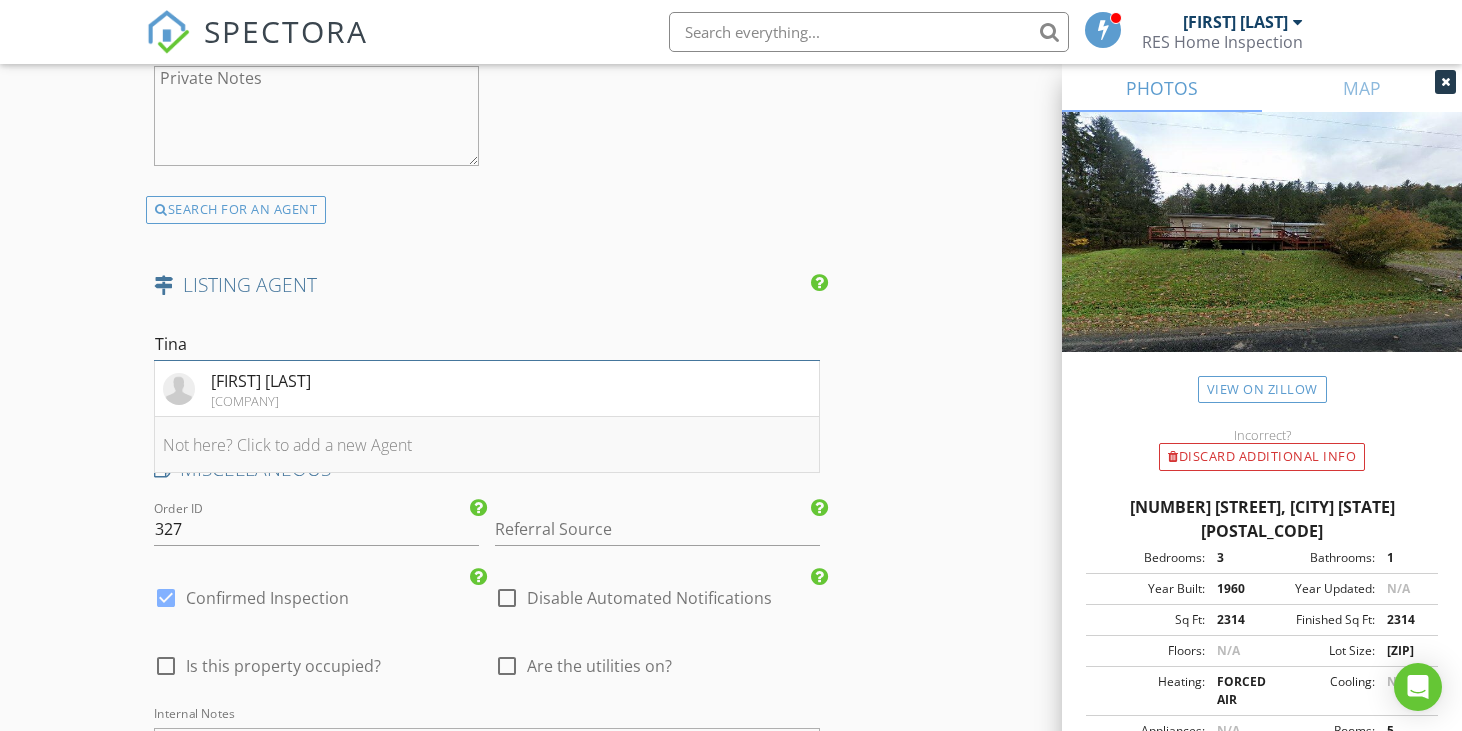 type on "Tina" 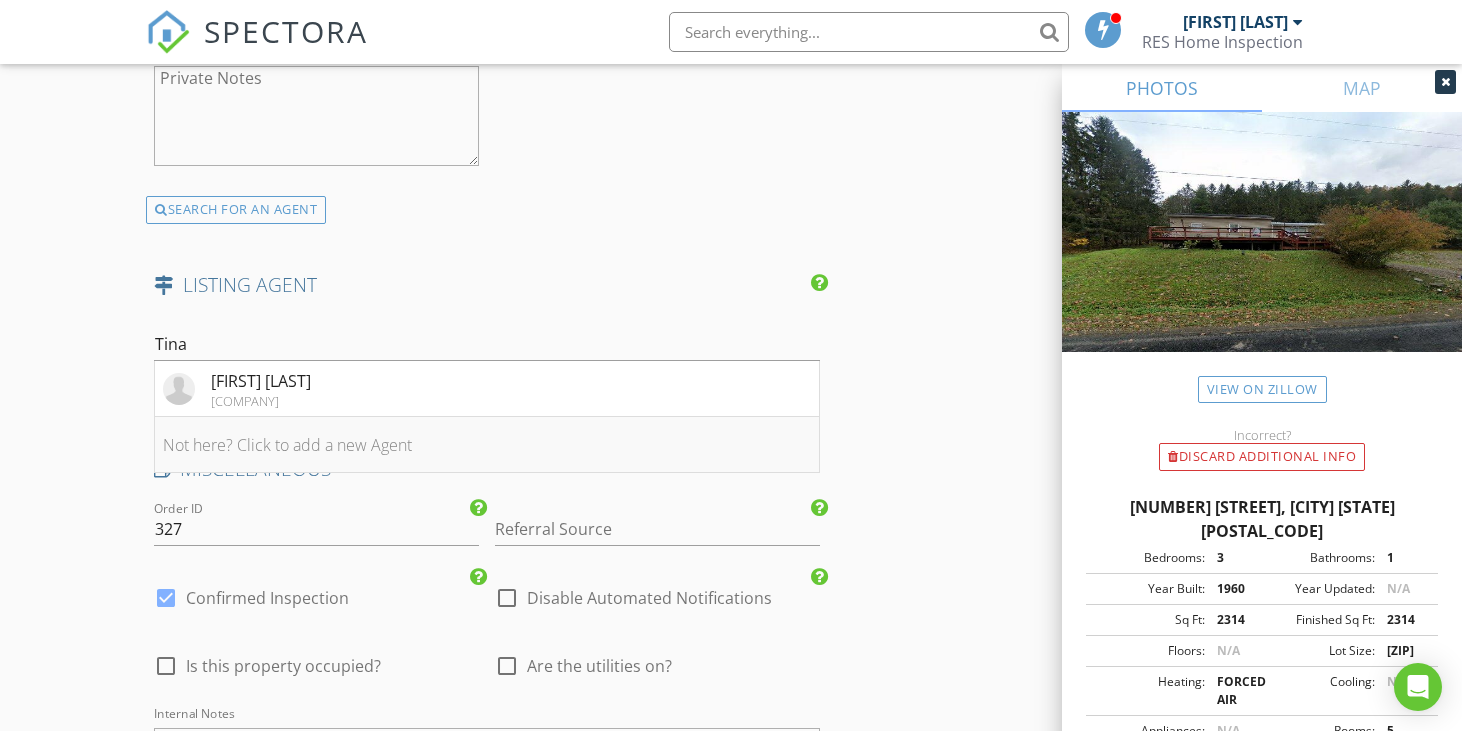click on "Not here? Click to add a new Agent" at bounding box center [487, 445] 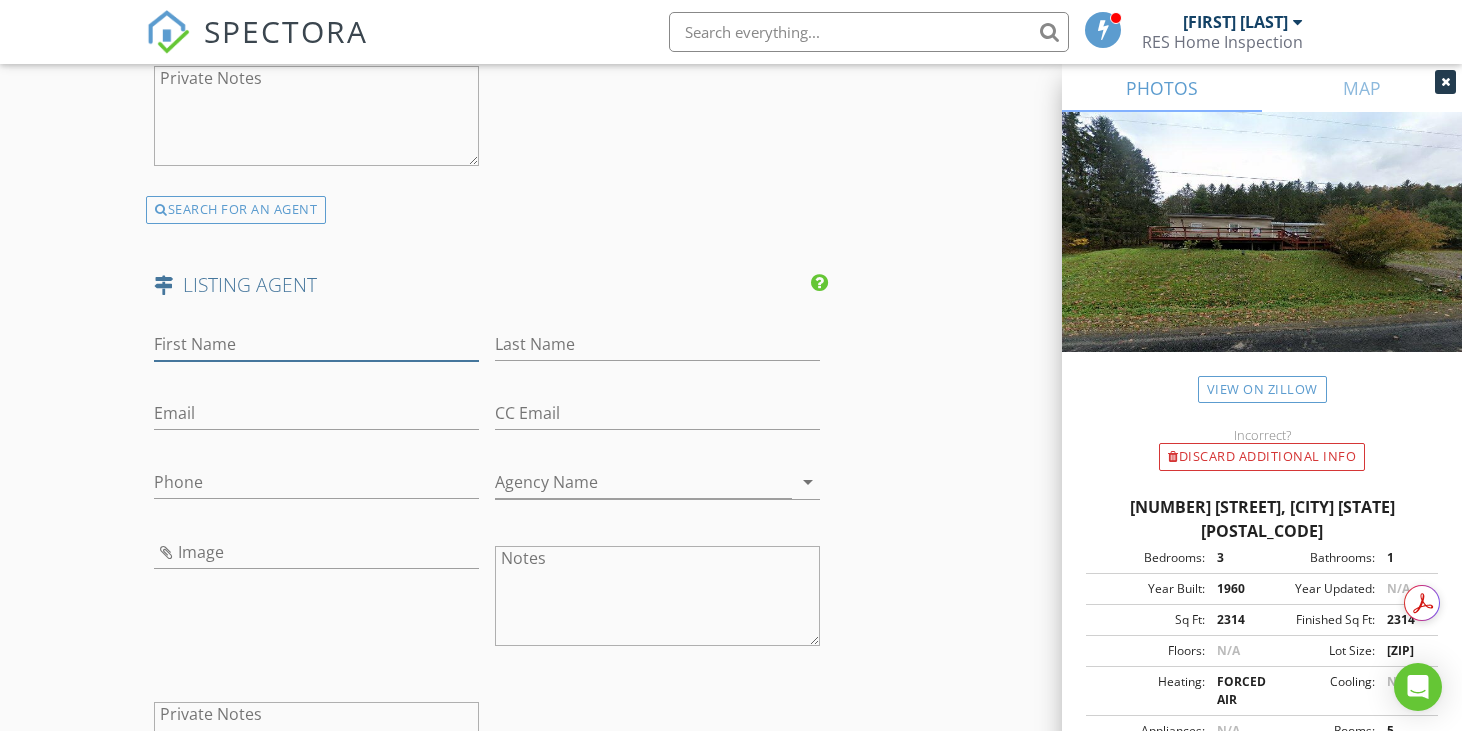 click on "First Name" at bounding box center (316, 344) 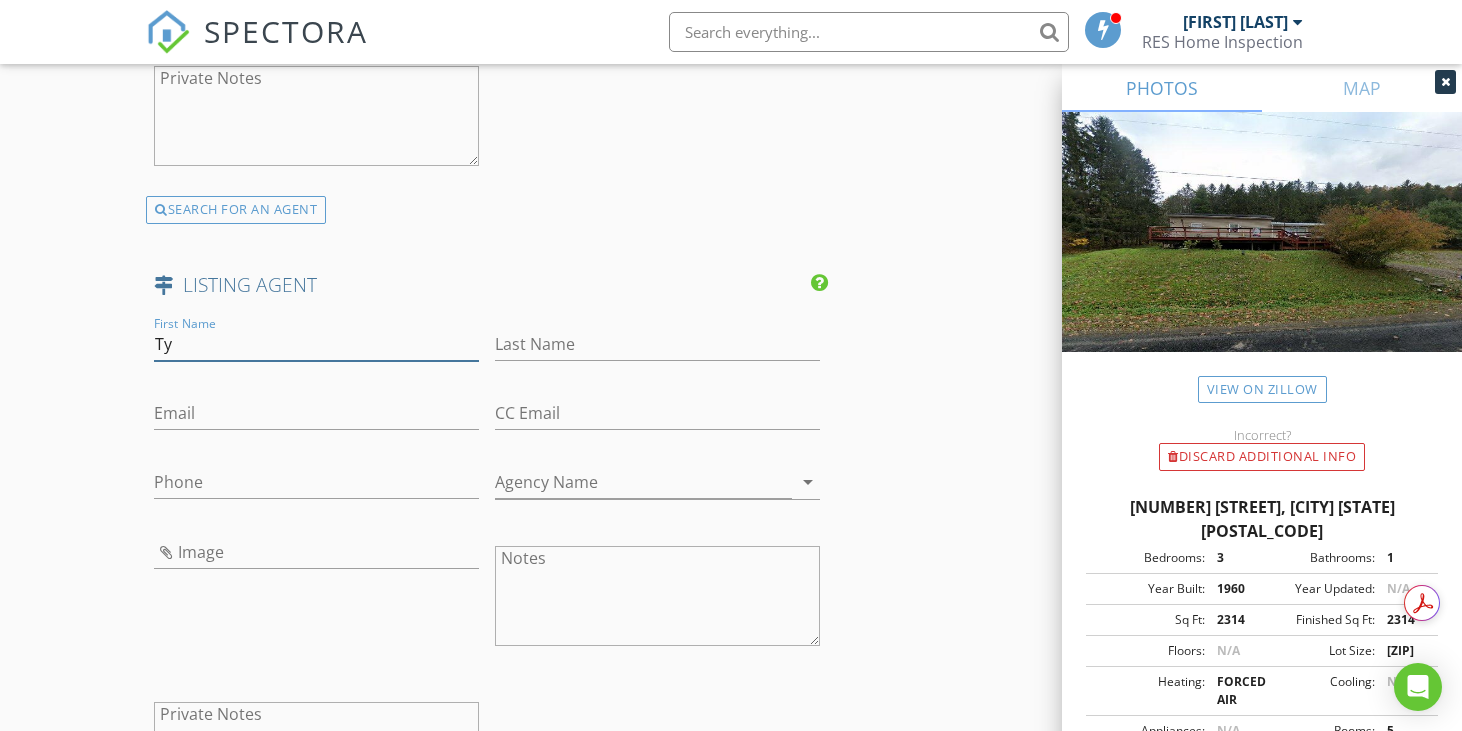 type on "Ty" 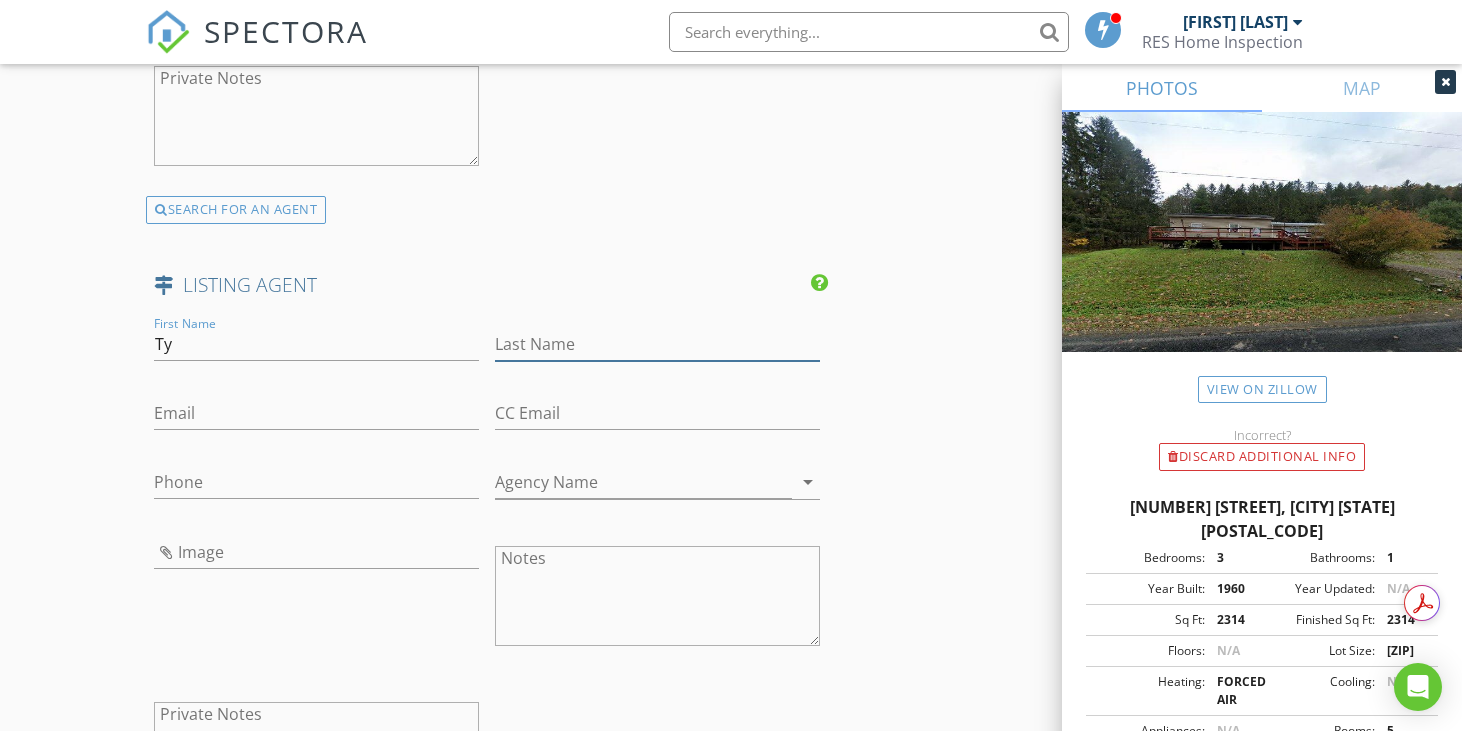 click on "Last Name" at bounding box center [657, 344] 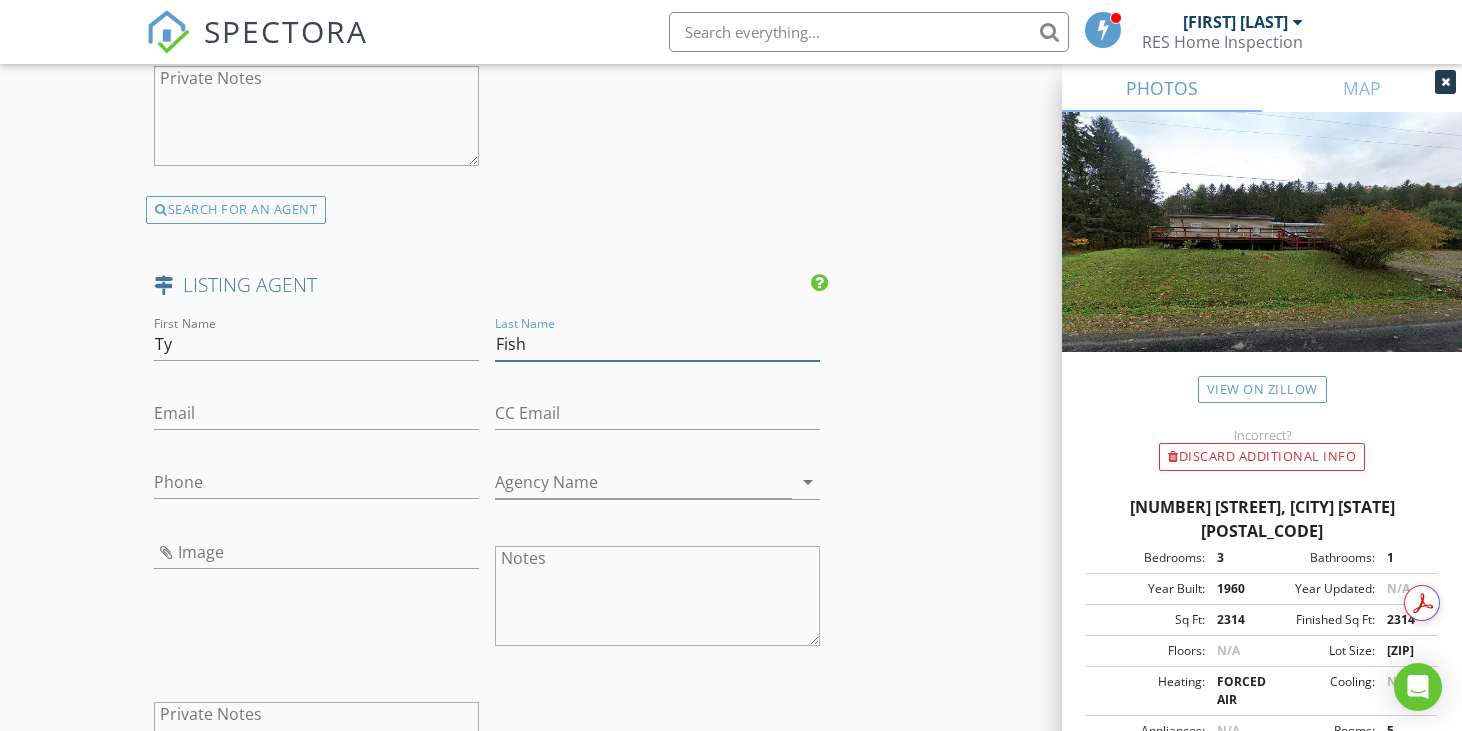 type on "Fish" 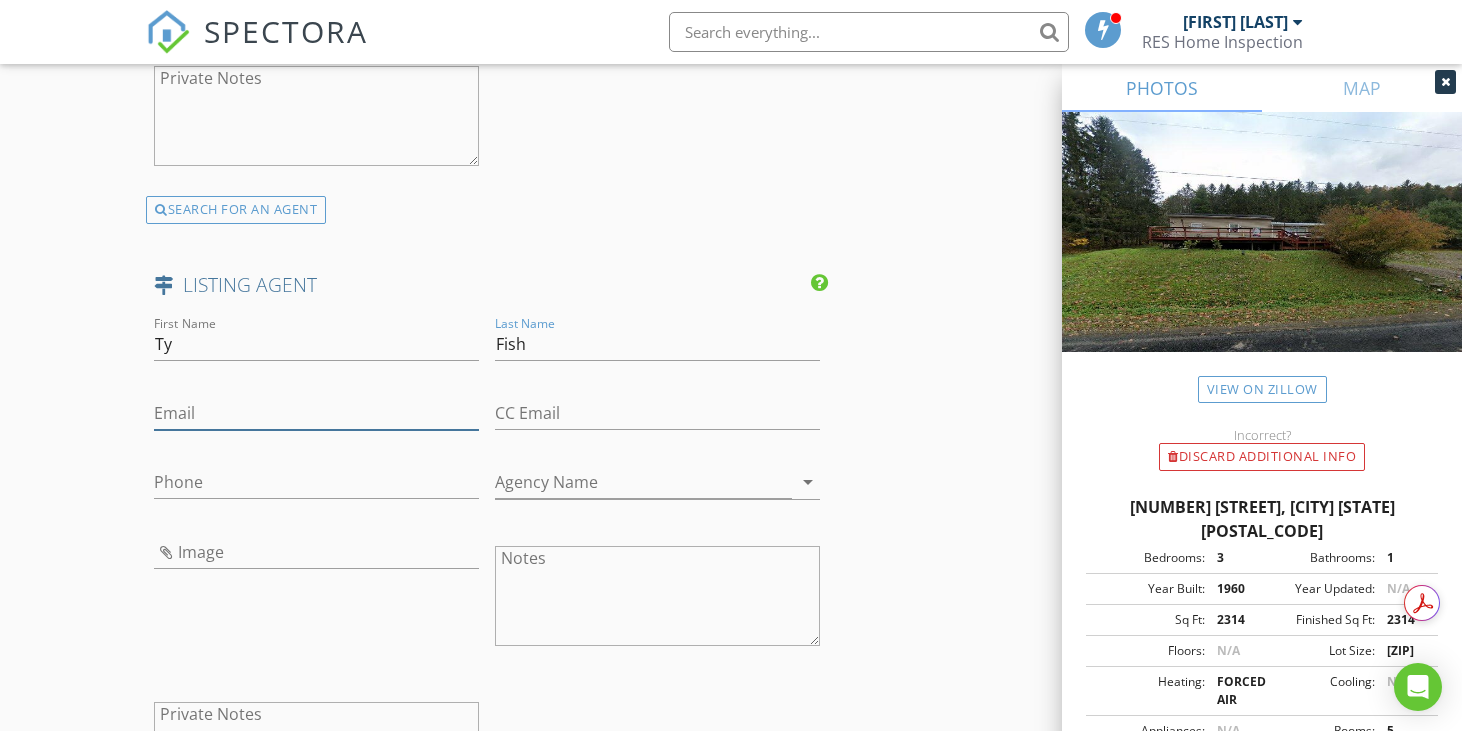 click on "Email" at bounding box center [316, 413] 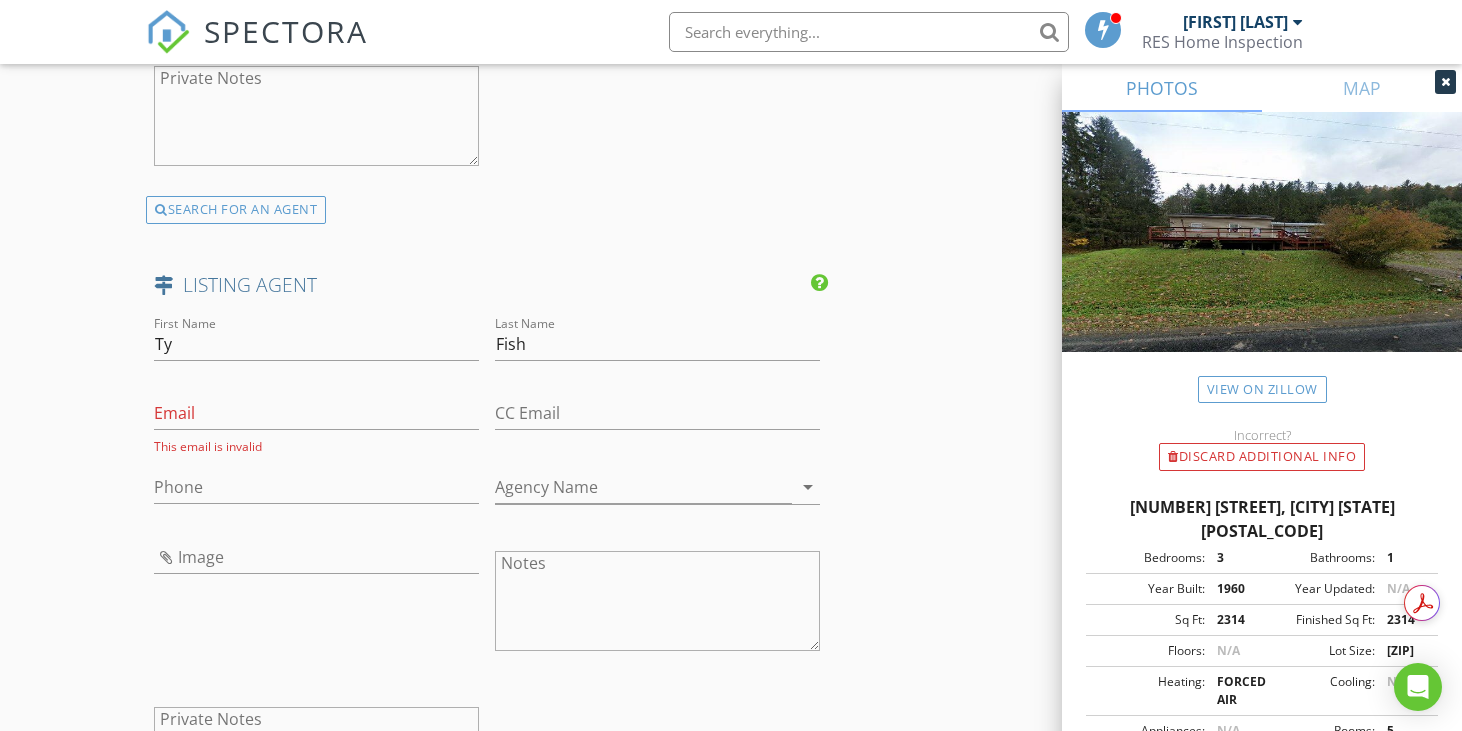 click on "Image" at bounding box center [316, 603] 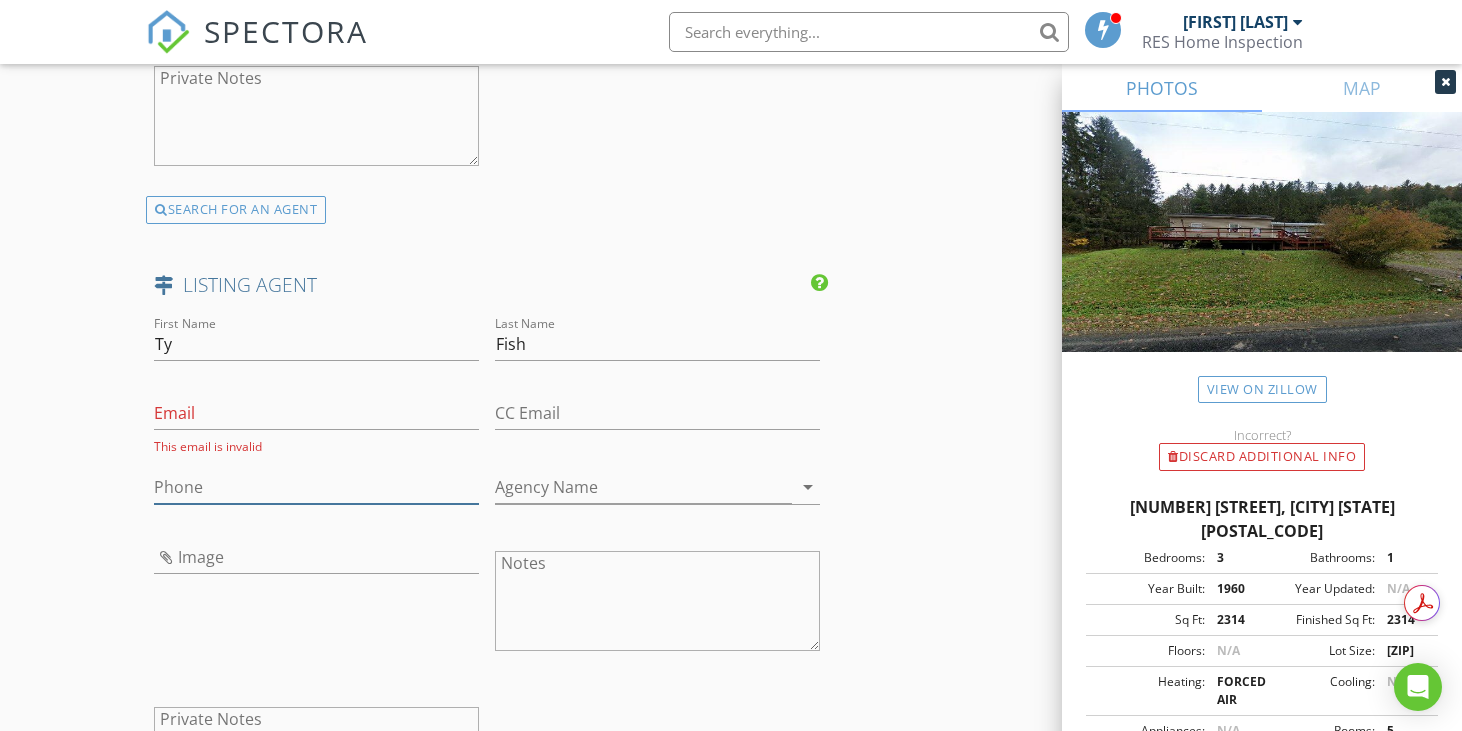 click on "Phone" at bounding box center (316, 487) 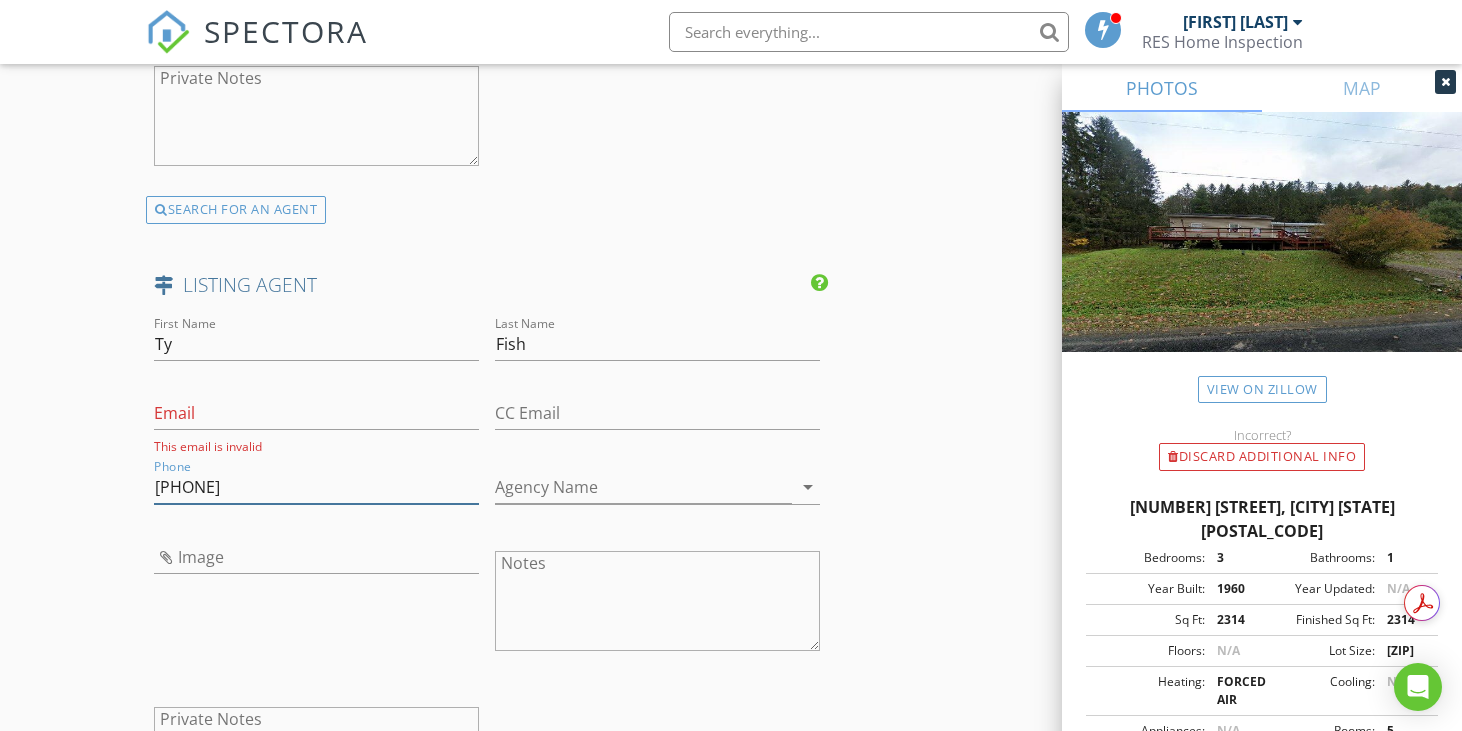 type on "[PHONE]" 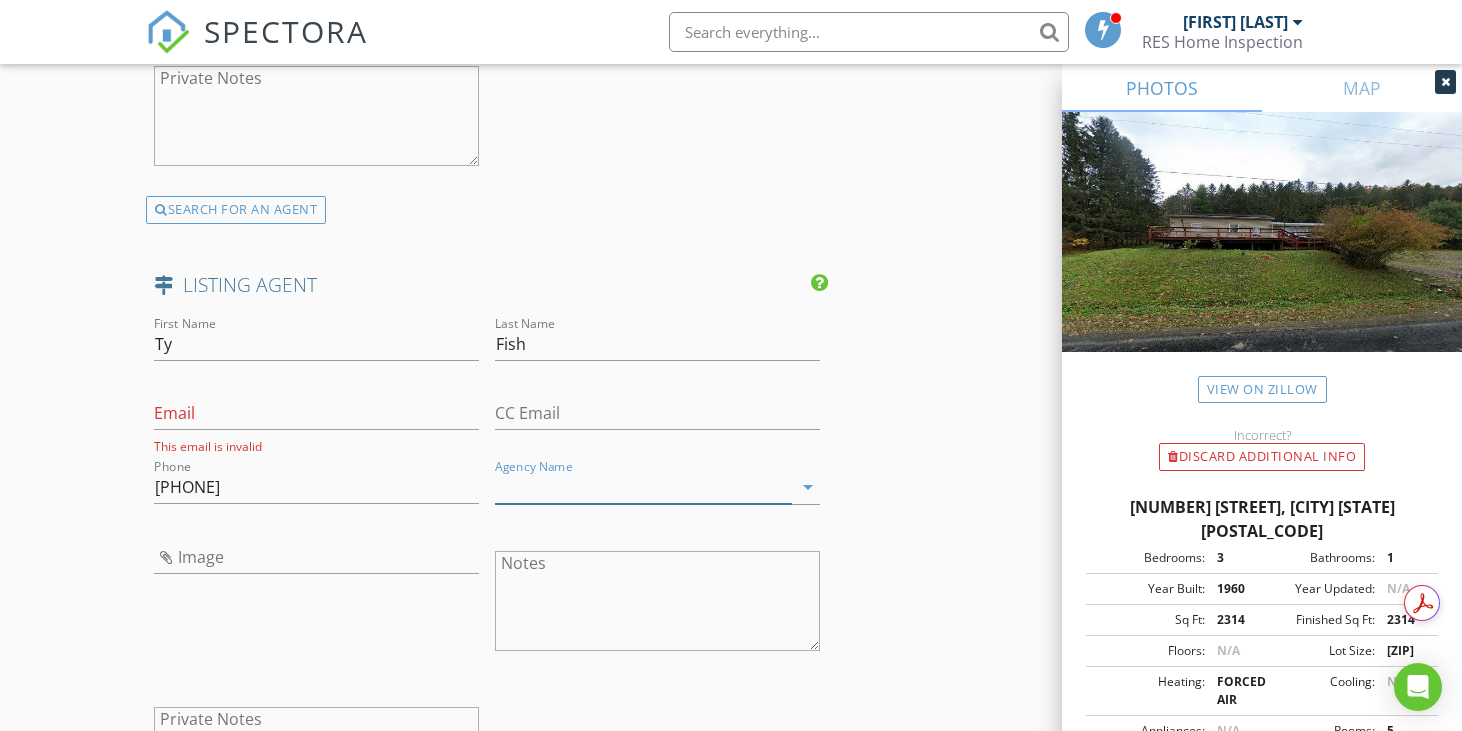 click on "Agency Name" at bounding box center [643, 487] 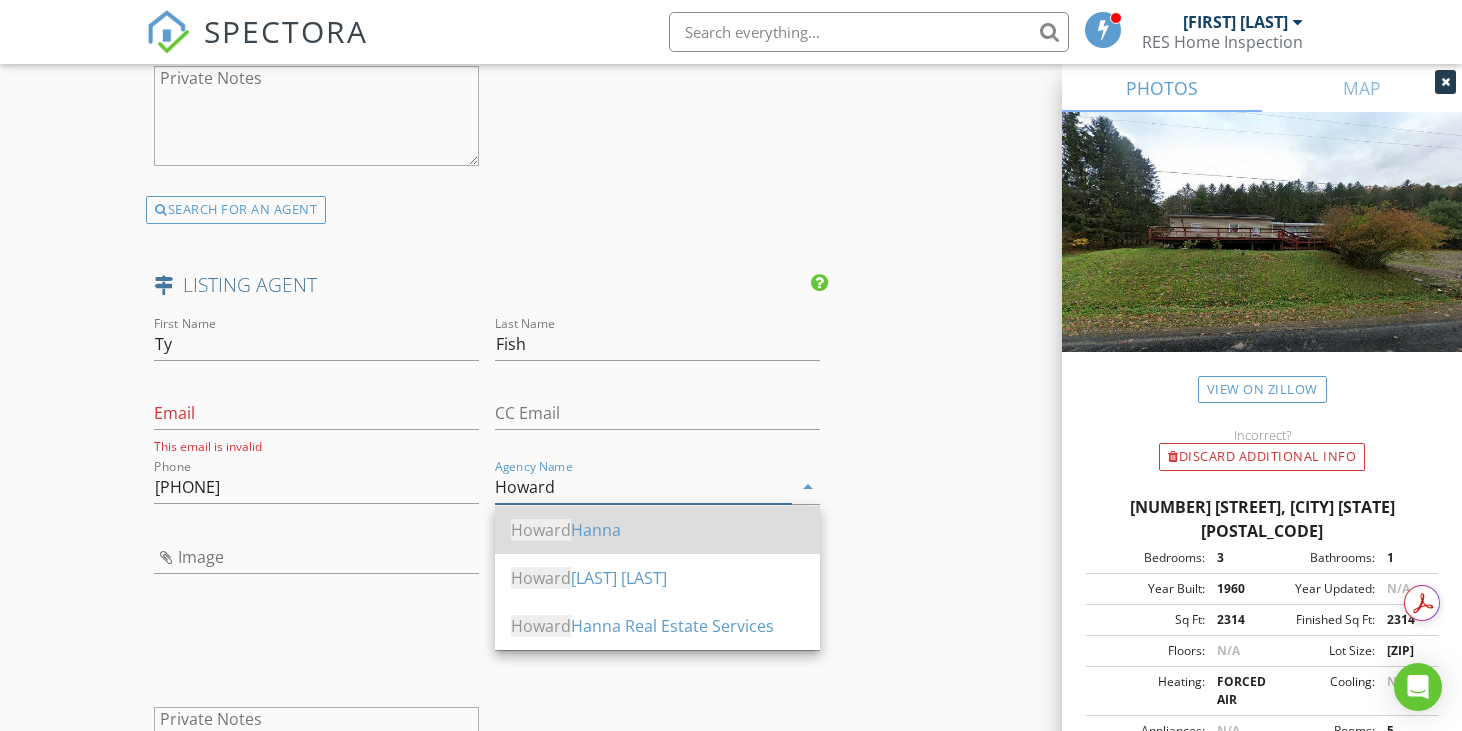 click on "Howard" at bounding box center (541, 530) 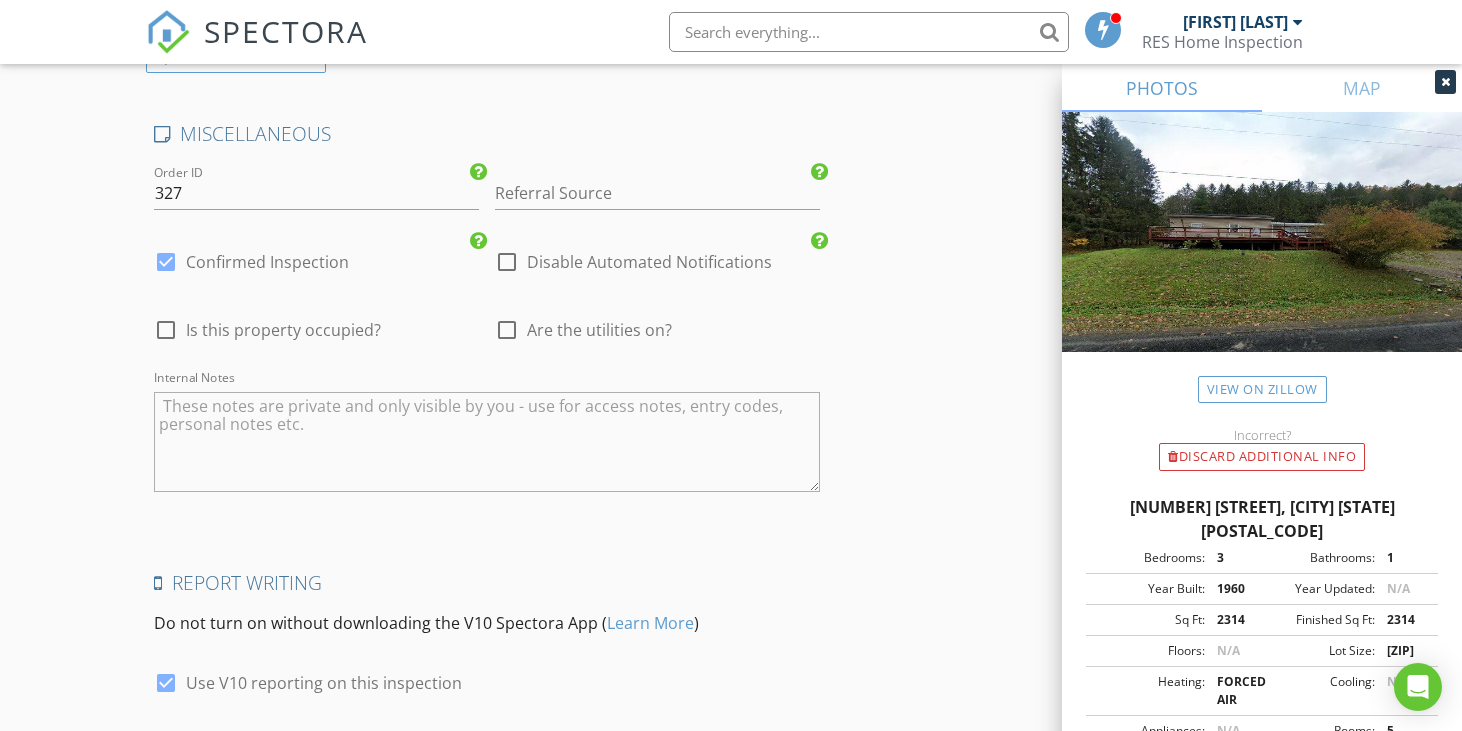 scroll, scrollTop: 3900, scrollLeft: 0, axis: vertical 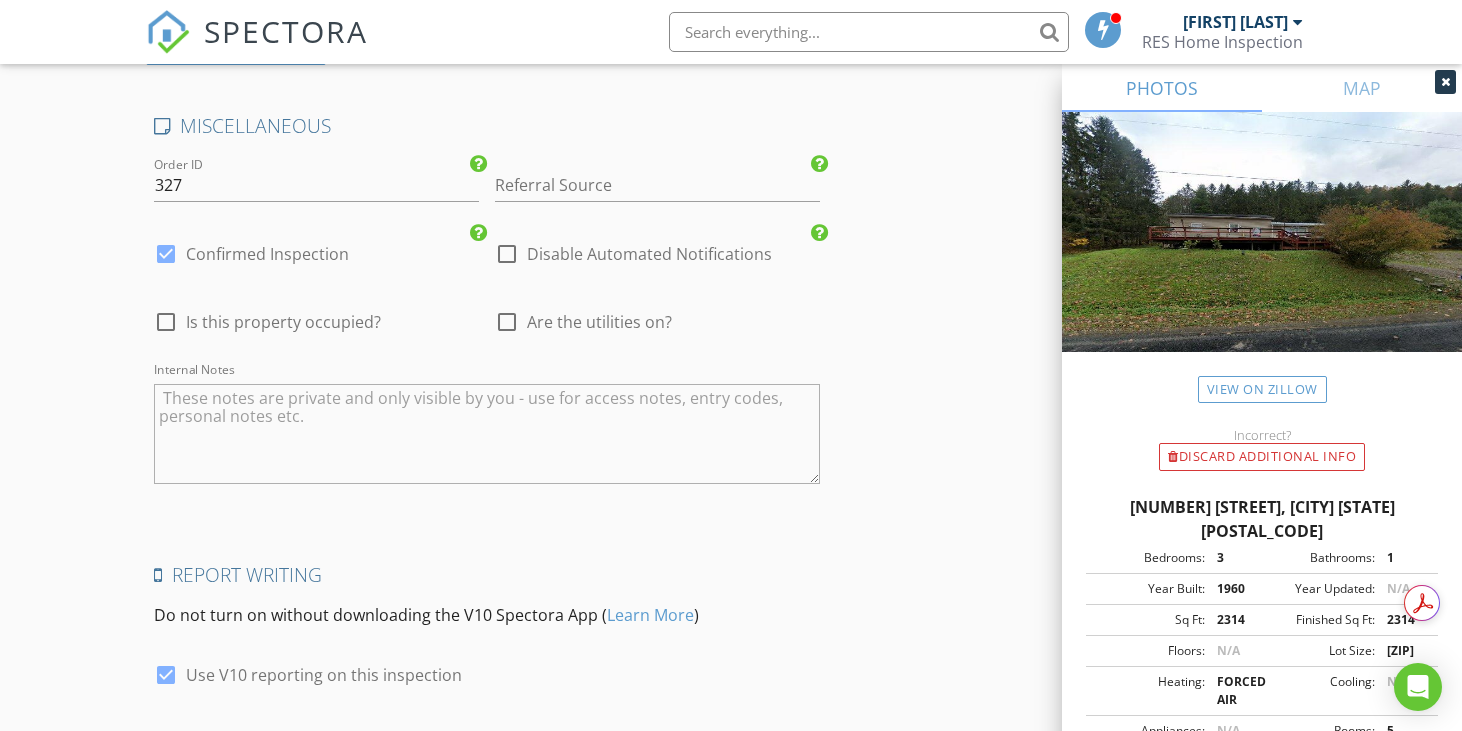 type on "Howard Hanna" 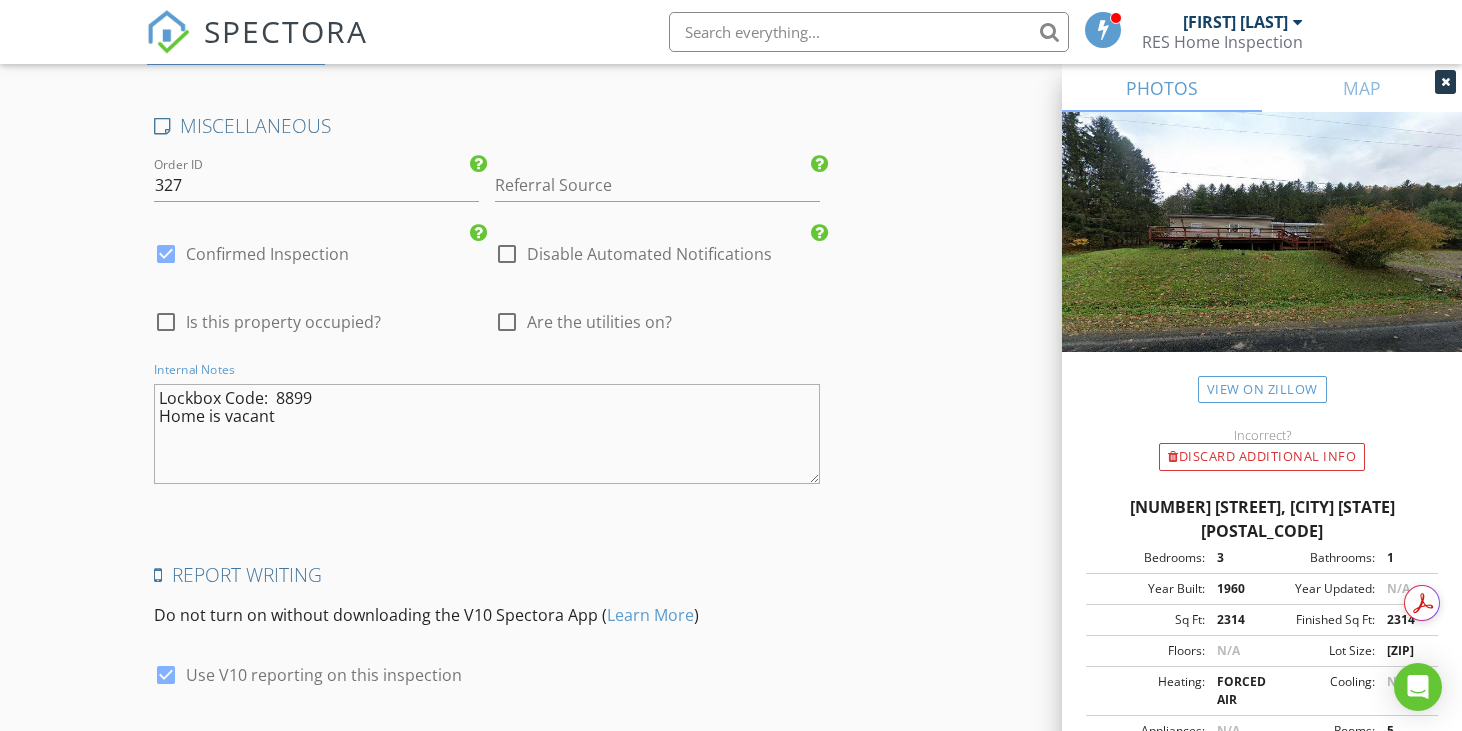 scroll, scrollTop: 4045, scrollLeft: 0, axis: vertical 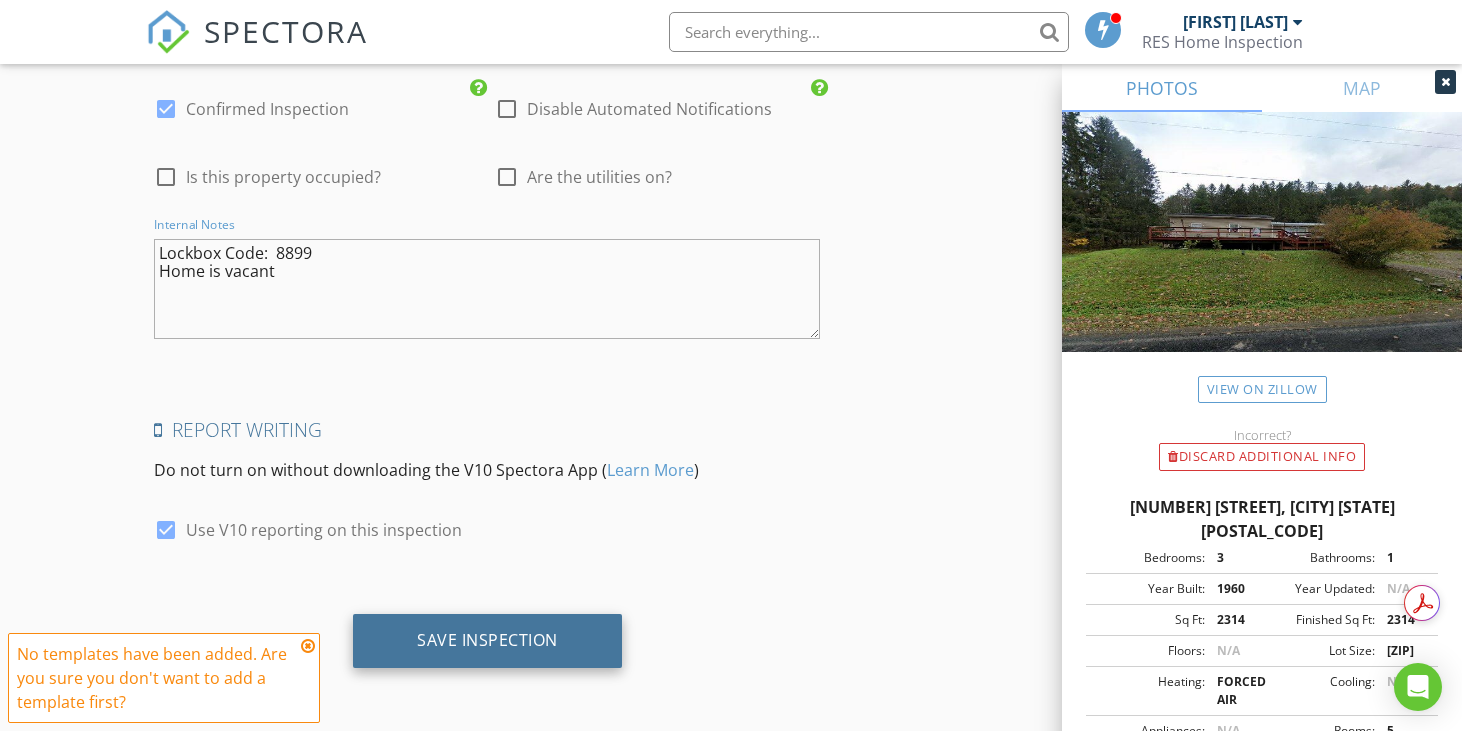 type on "Lockbox Code:  8899
Home is vacant" 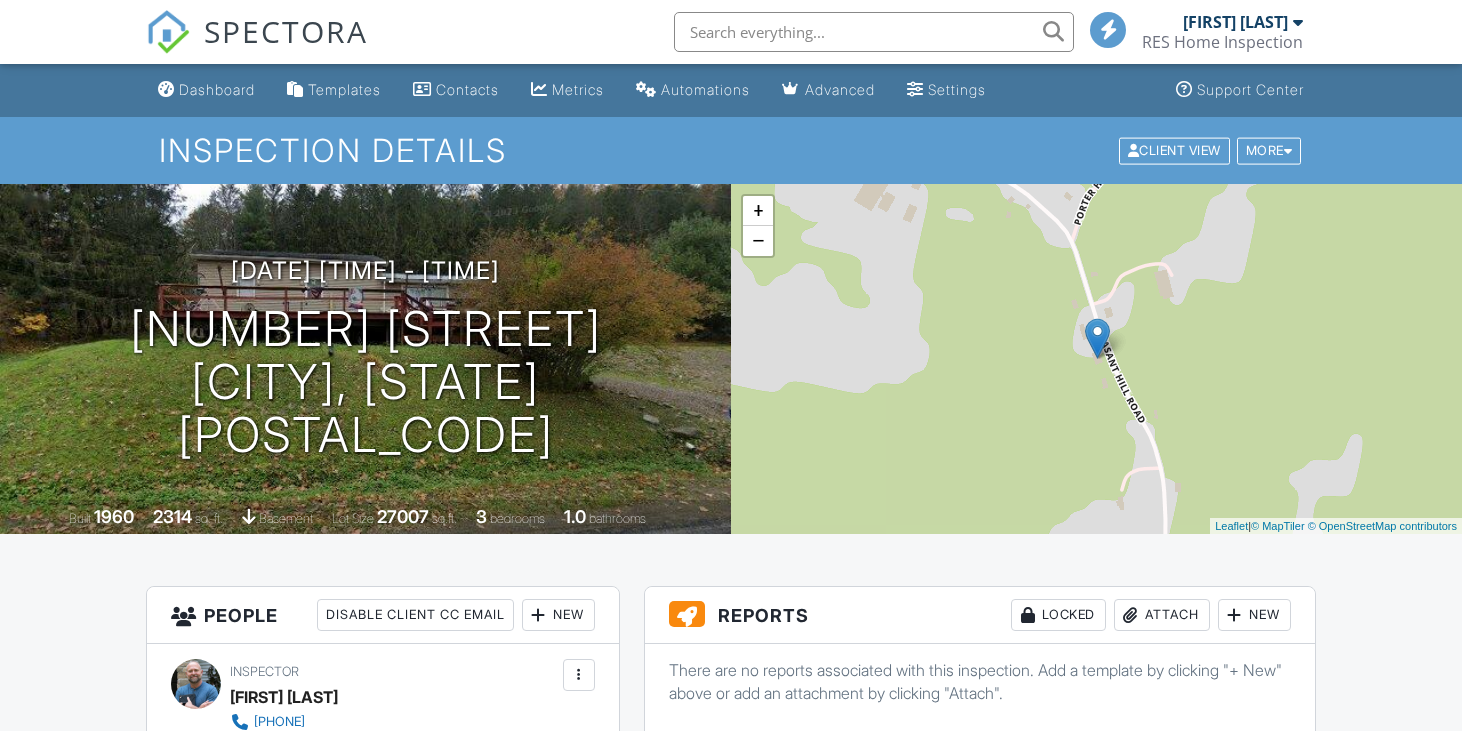 click on "Dashboard" at bounding box center (206, 90) 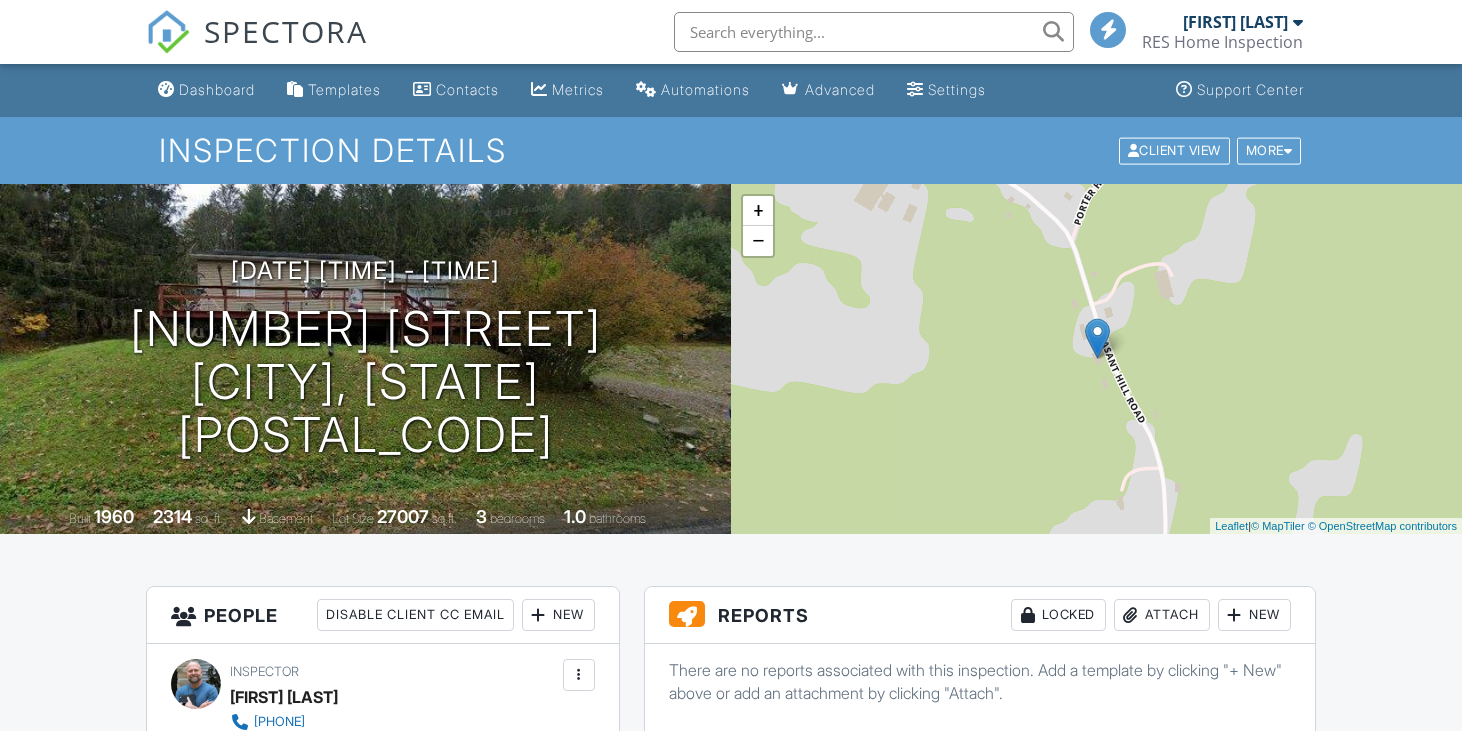 scroll, scrollTop: 0, scrollLeft: 0, axis: both 